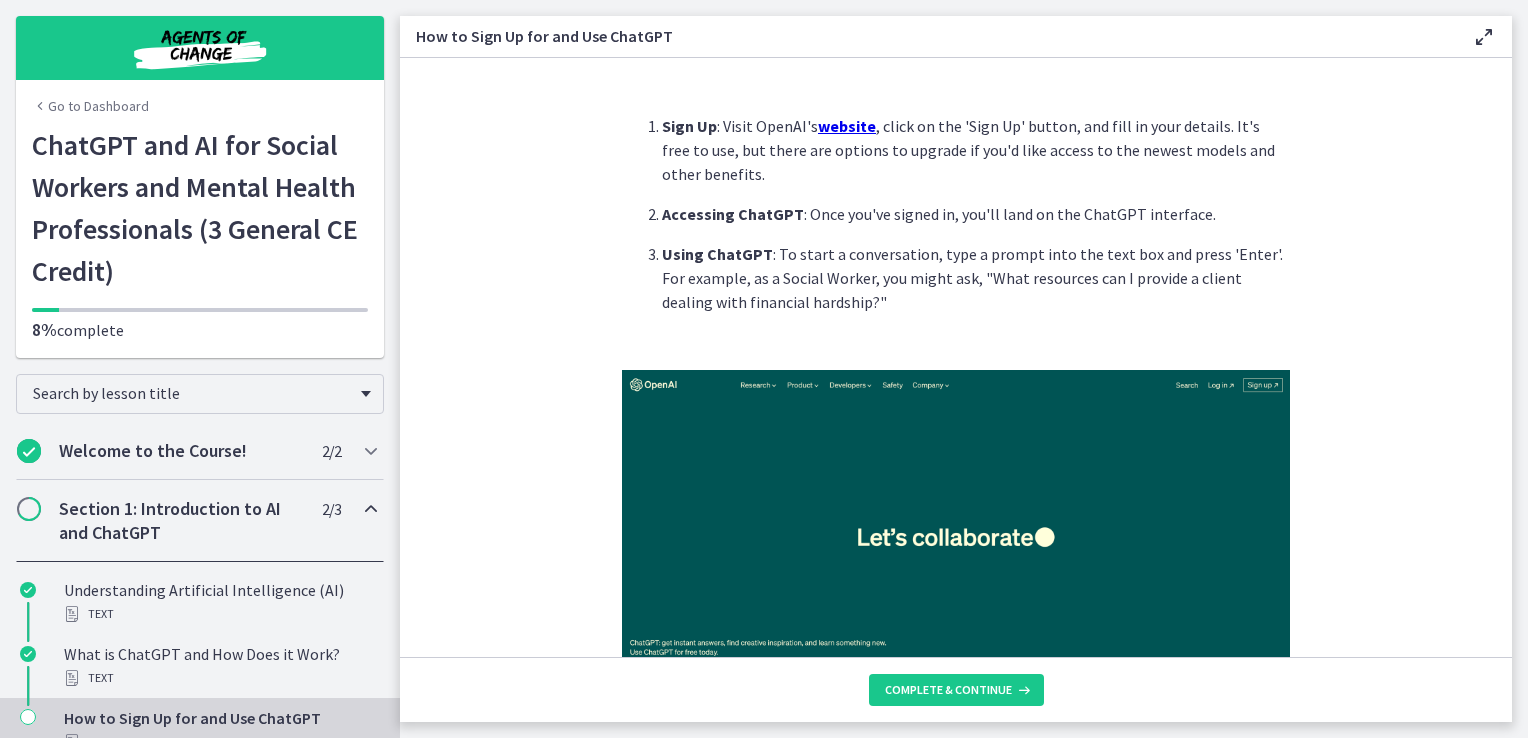 scroll, scrollTop: 0, scrollLeft: 0, axis: both 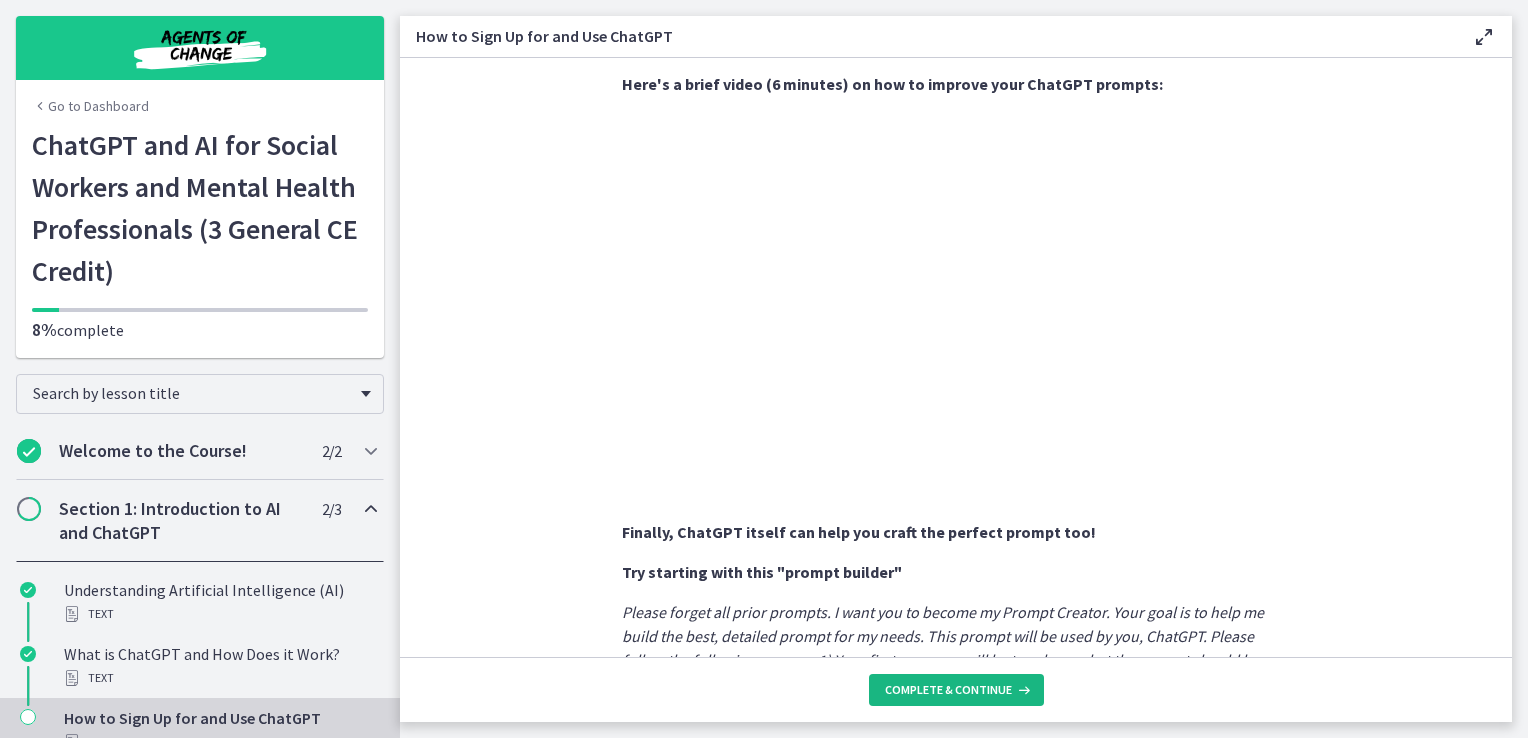 click on "Complete & continue" at bounding box center (948, 690) 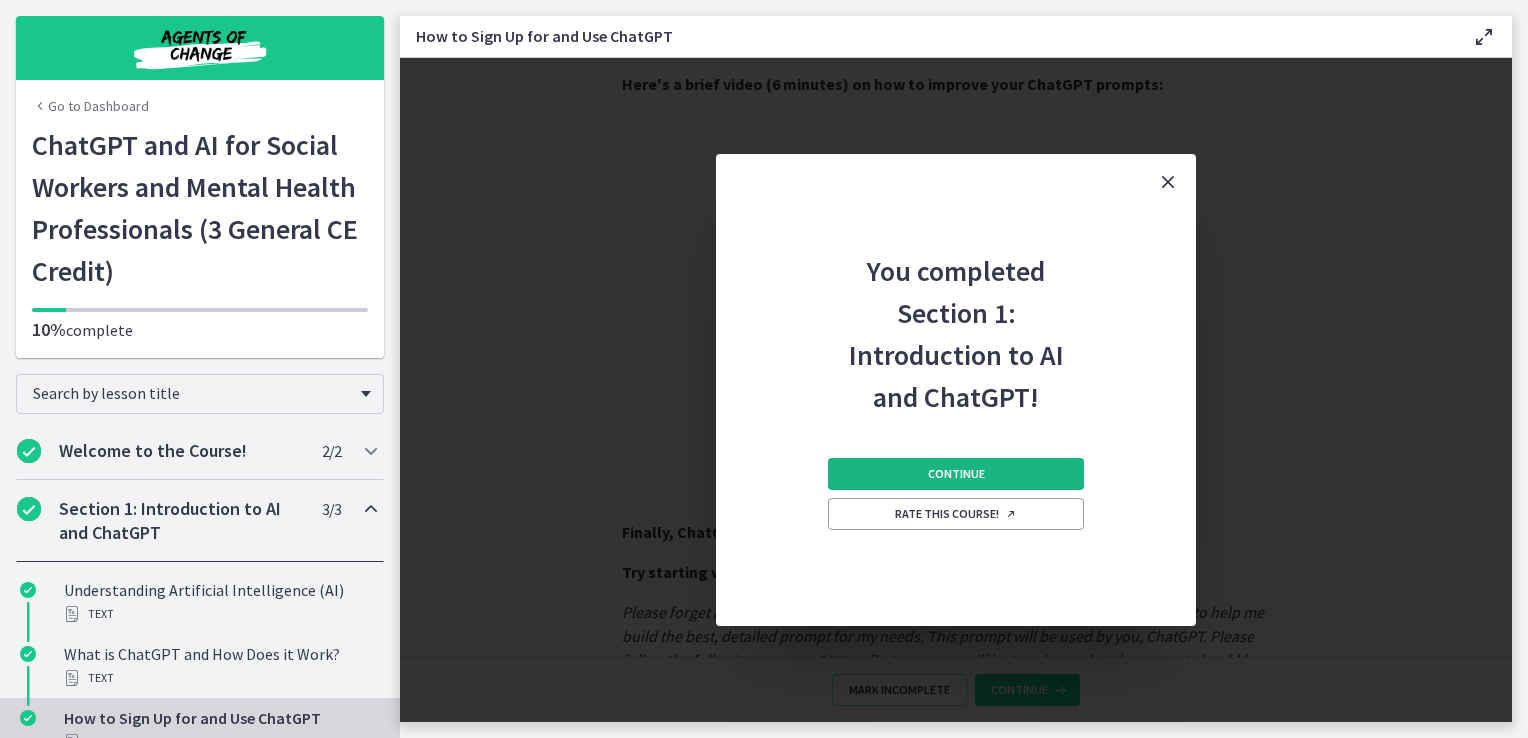 click on "Continue" at bounding box center [956, 474] 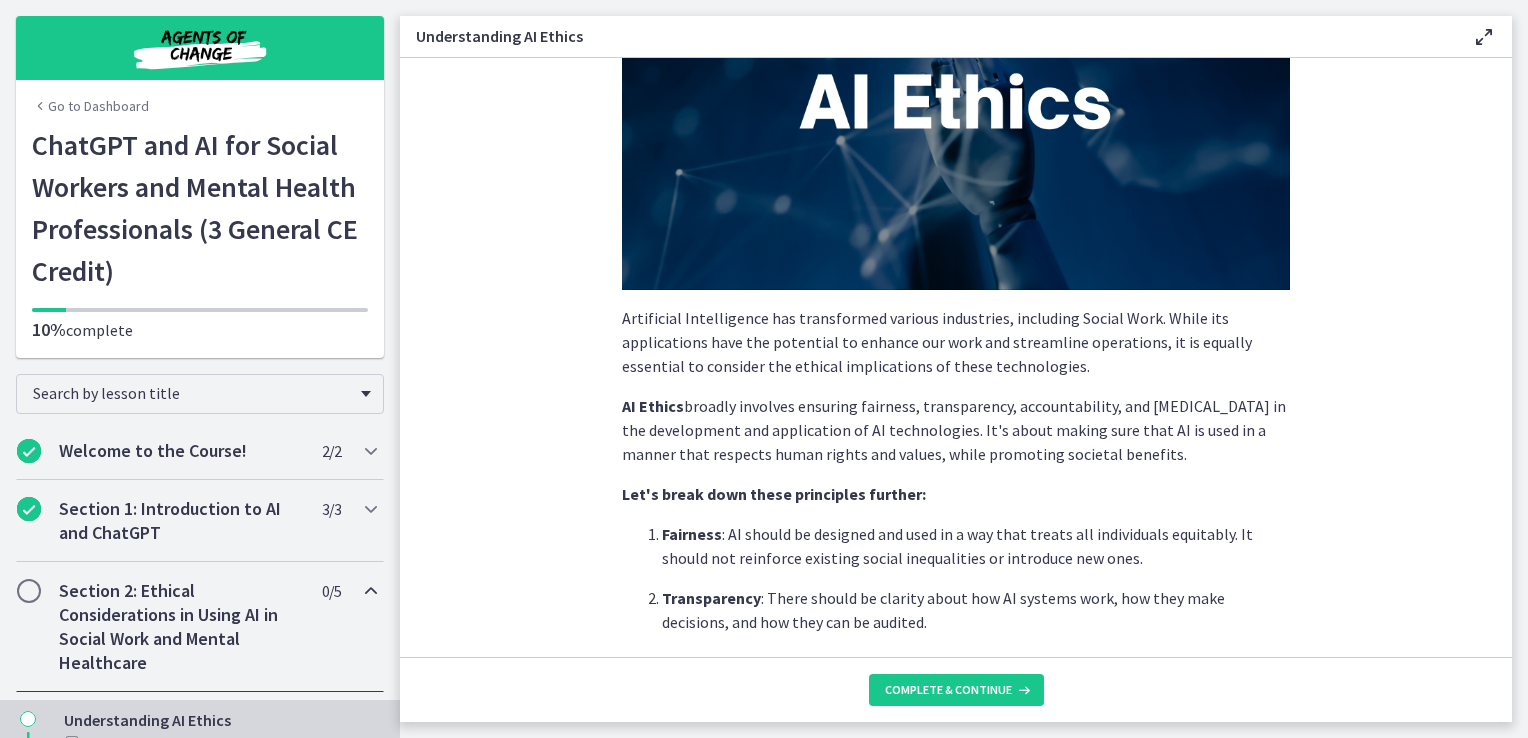scroll, scrollTop: 300, scrollLeft: 0, axis: vertical 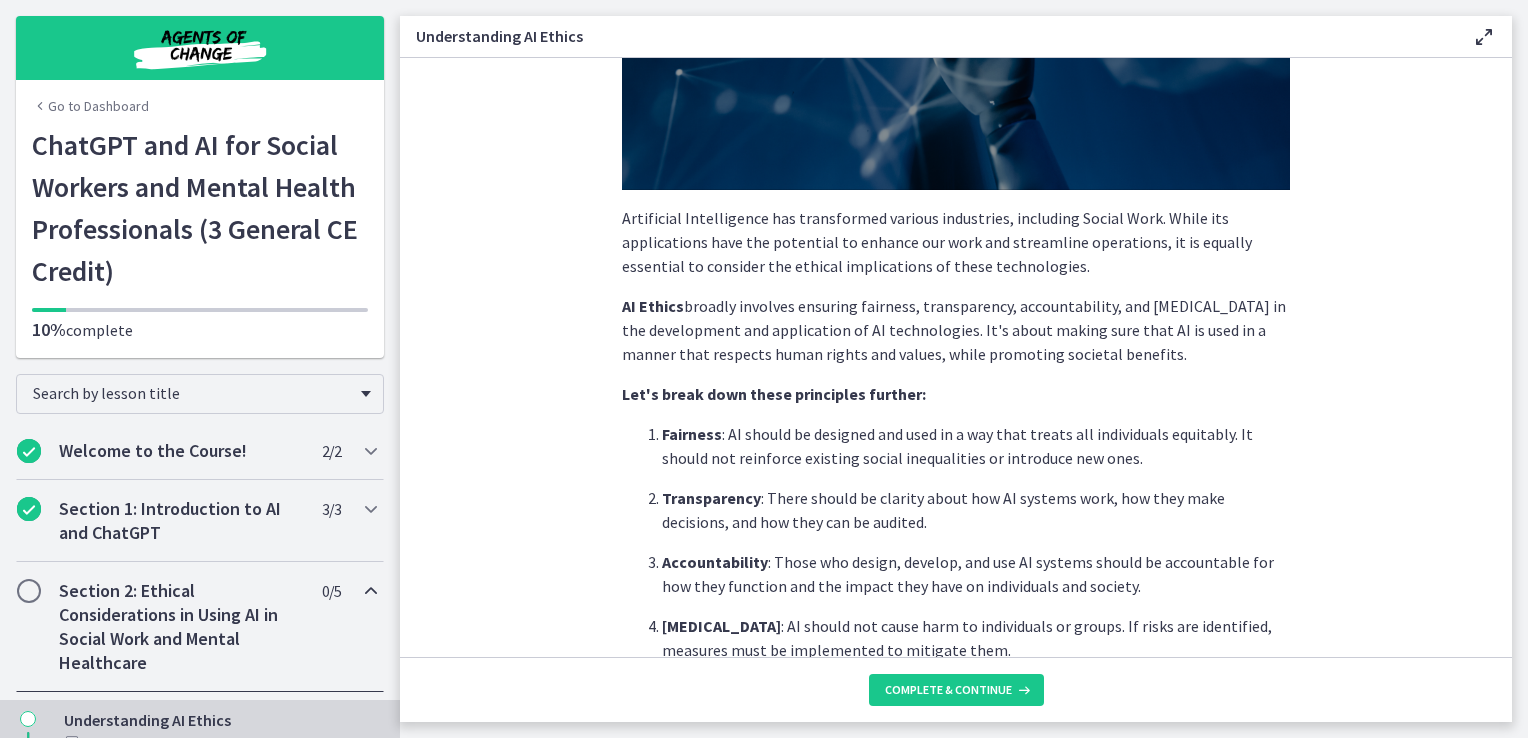 click on "Let's break down these principles further:" at bounding box center (956, 394) 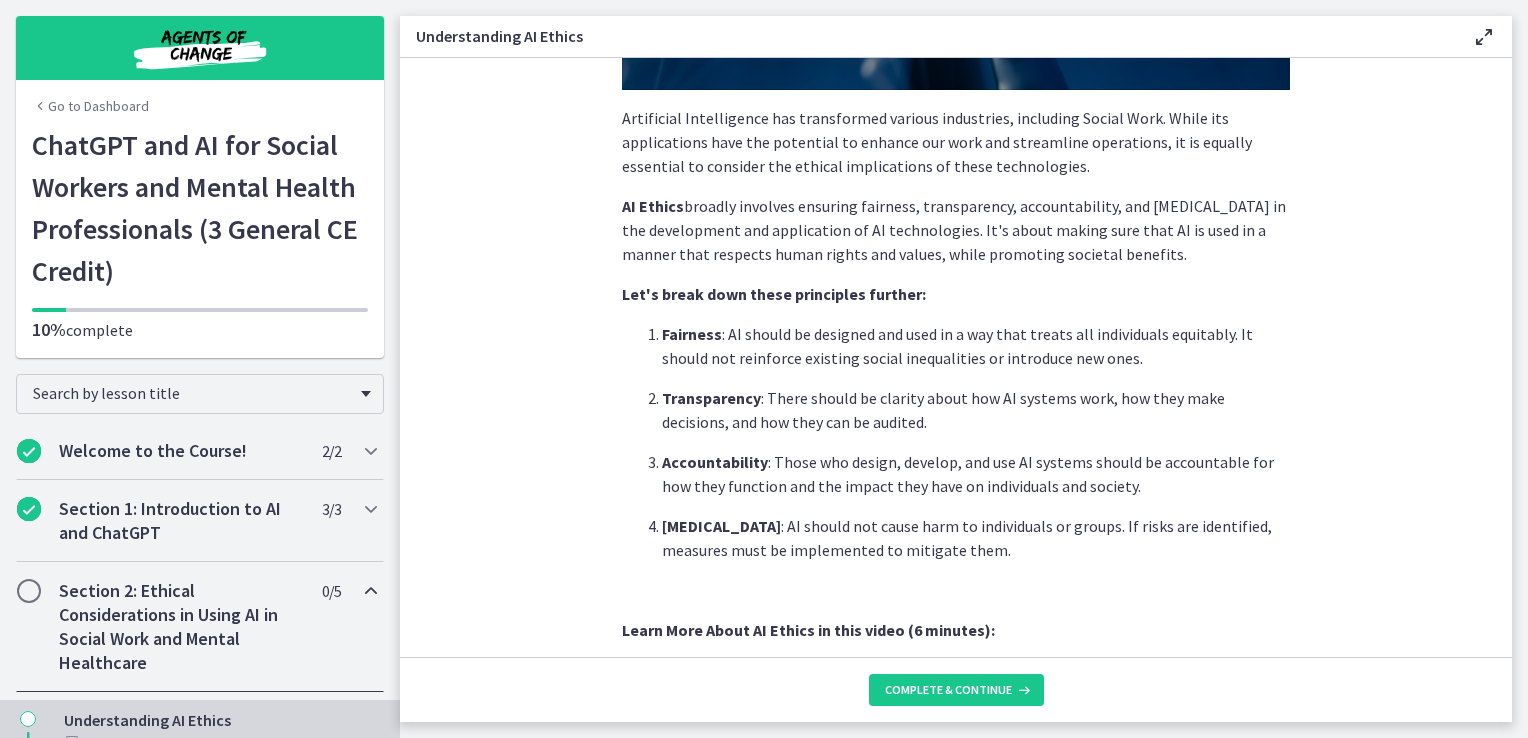 click on "Fairness : AI should be designed and used in a way that treats all individuals equitably. It should not reinforce existing social inequalities or introduce new ones." at bounding box center [976, 346] 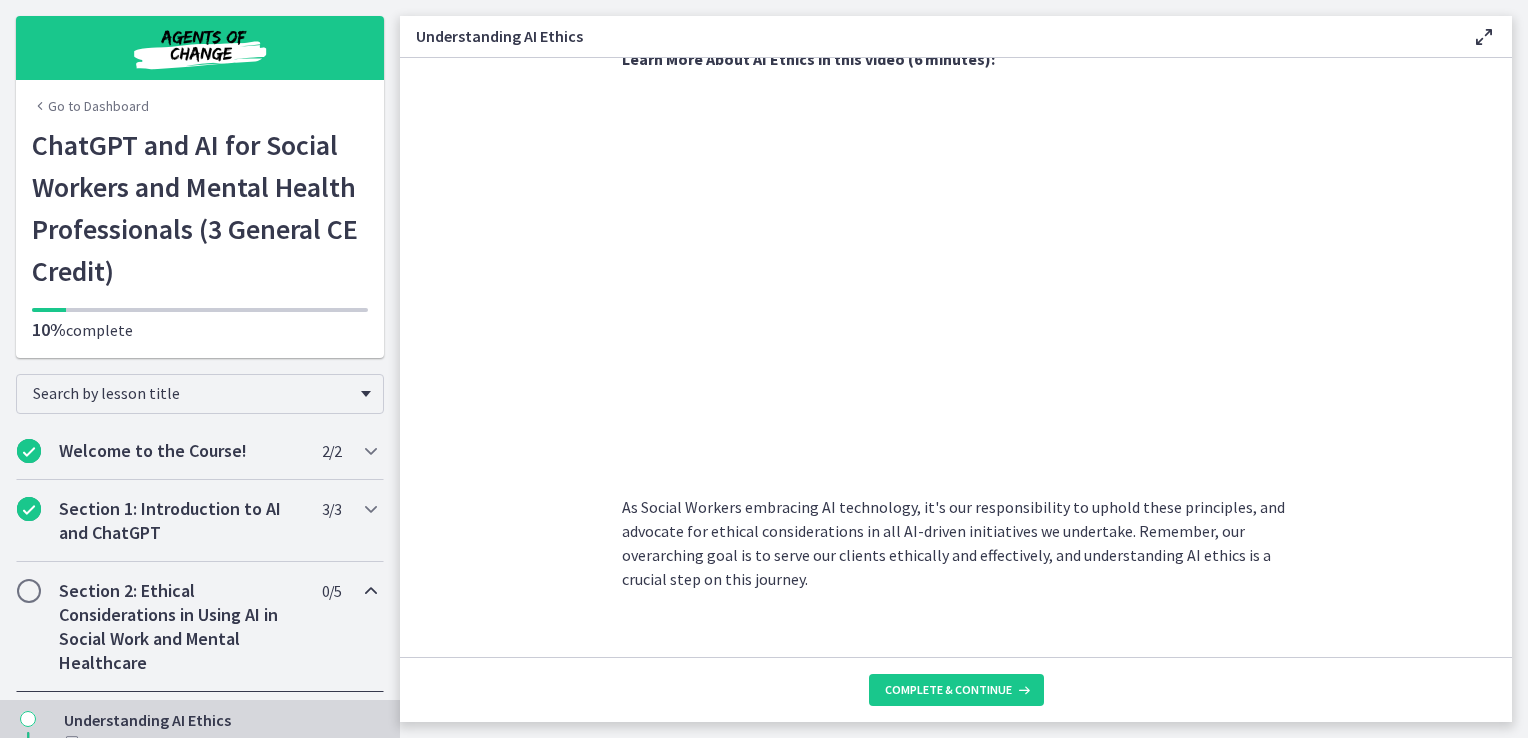 scroll, scrollTop: 998, scrollLeft: 0, axis: vertical 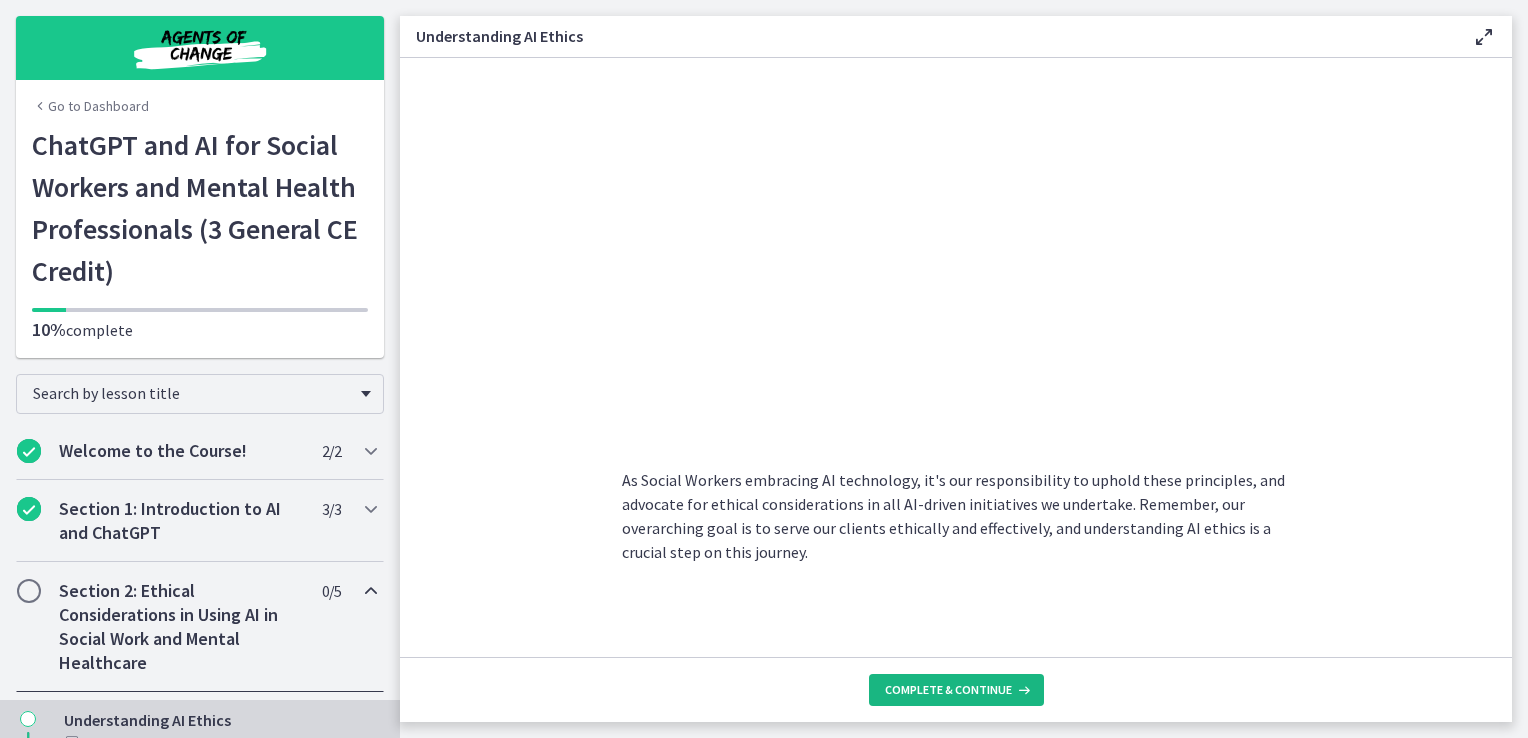 click on "Complete & continue" at bounding box center [948, 690] 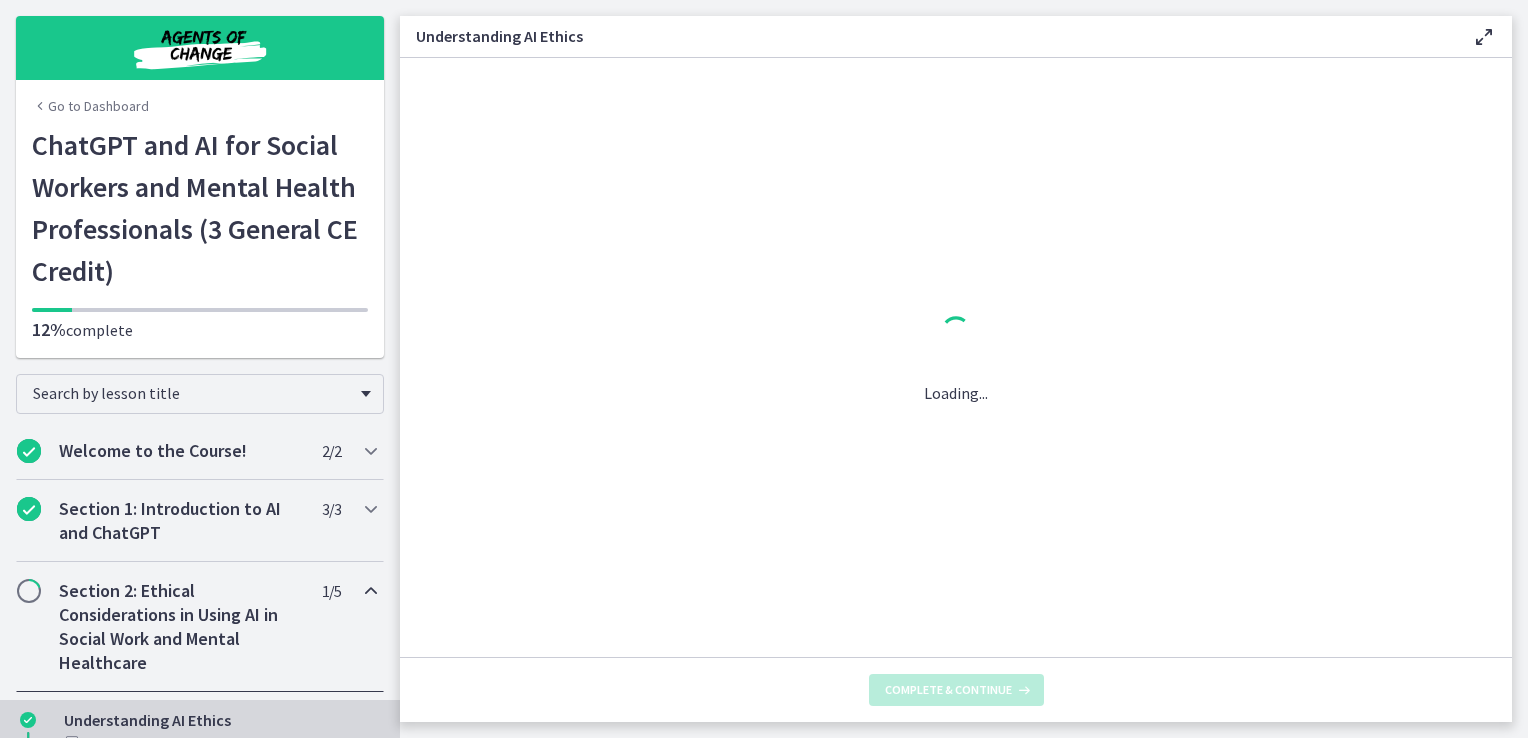 scroll, scrollTop: 0, scrollLeft: 0, axis: both 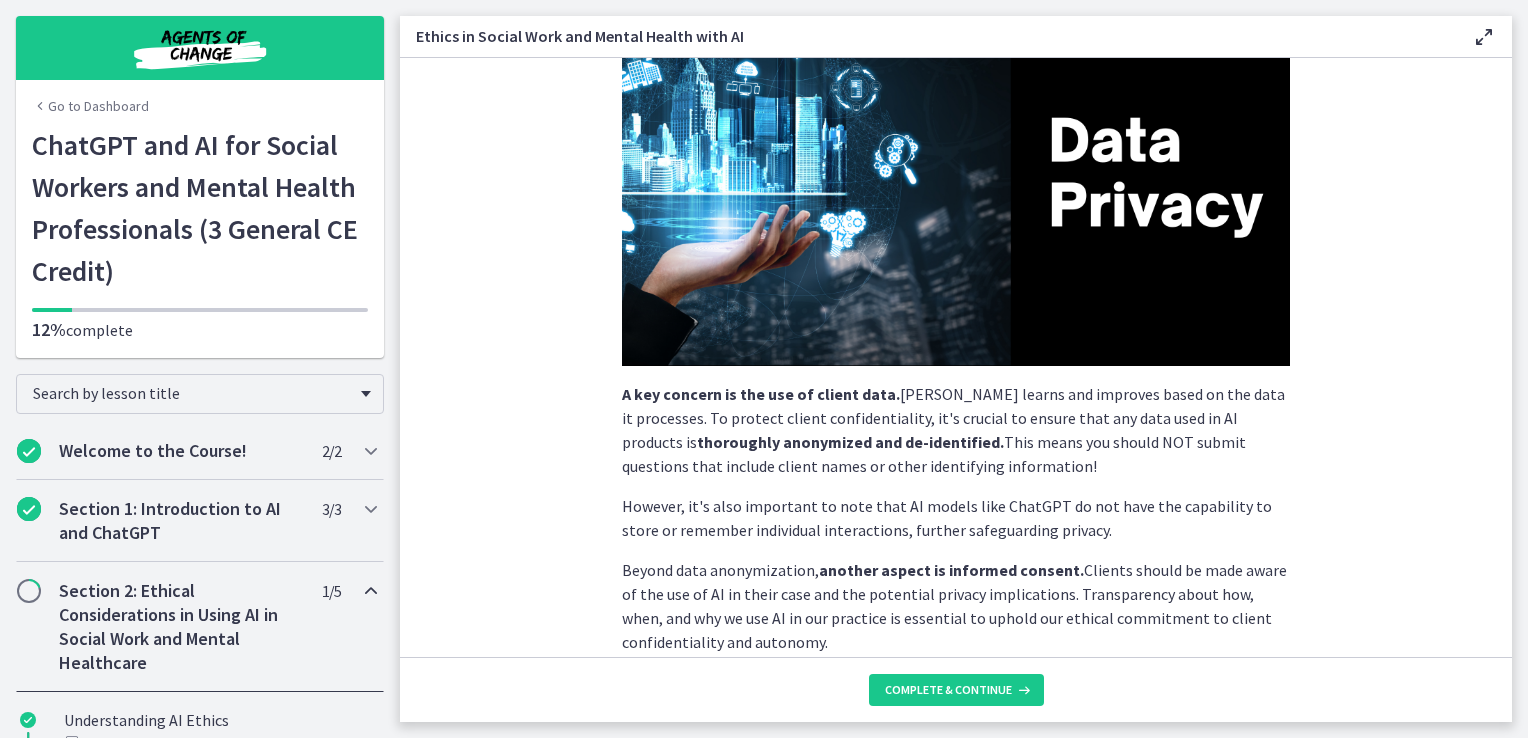 click on "However, it's also important to note that AI models like ChatGPT do not have the capability to store or remember individual interactions, further safeguarding privacy." at bounding box center [956, 518] 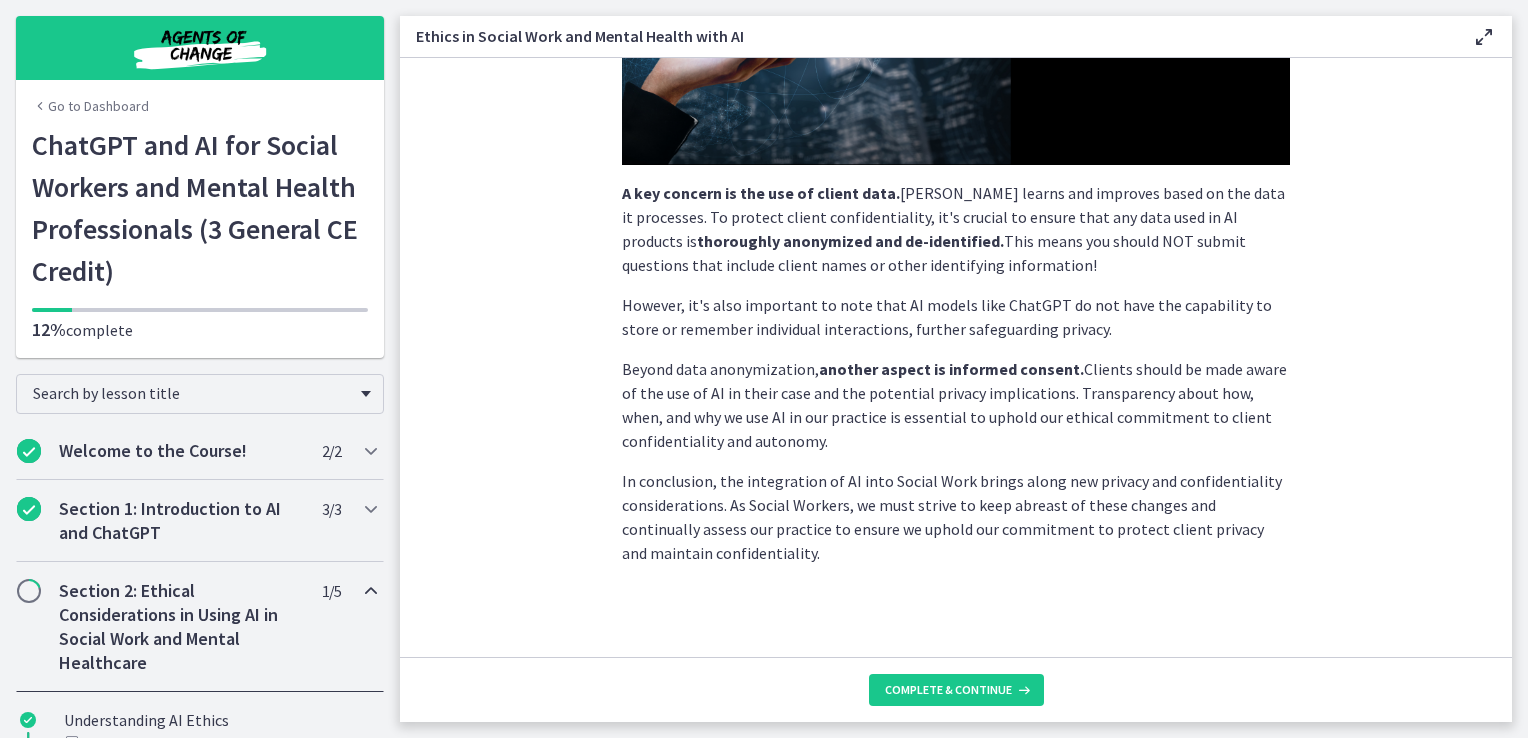 scroll, scrollTop: 504, scrollLeft: 0, axis: vertical 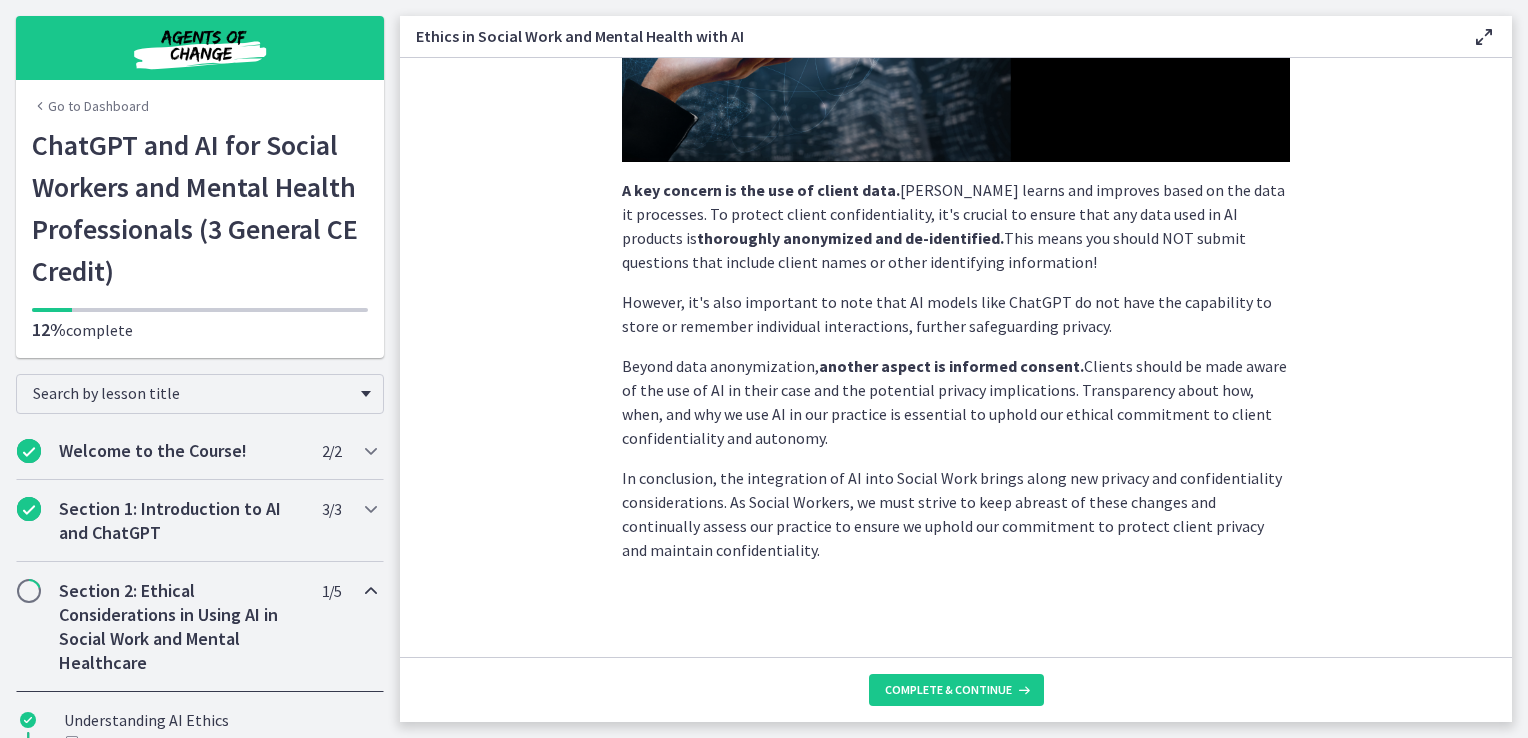 click on "In conclusion, the integration of AI into Social Work brings along new privacy and confidentiality considerations. As Social Workers, we must strive to keep abreast of these changes and continually assess our practice to ensure we uphold our commitment to protect client privacy and maintain confidentiality." at bounding box center [956, 514] 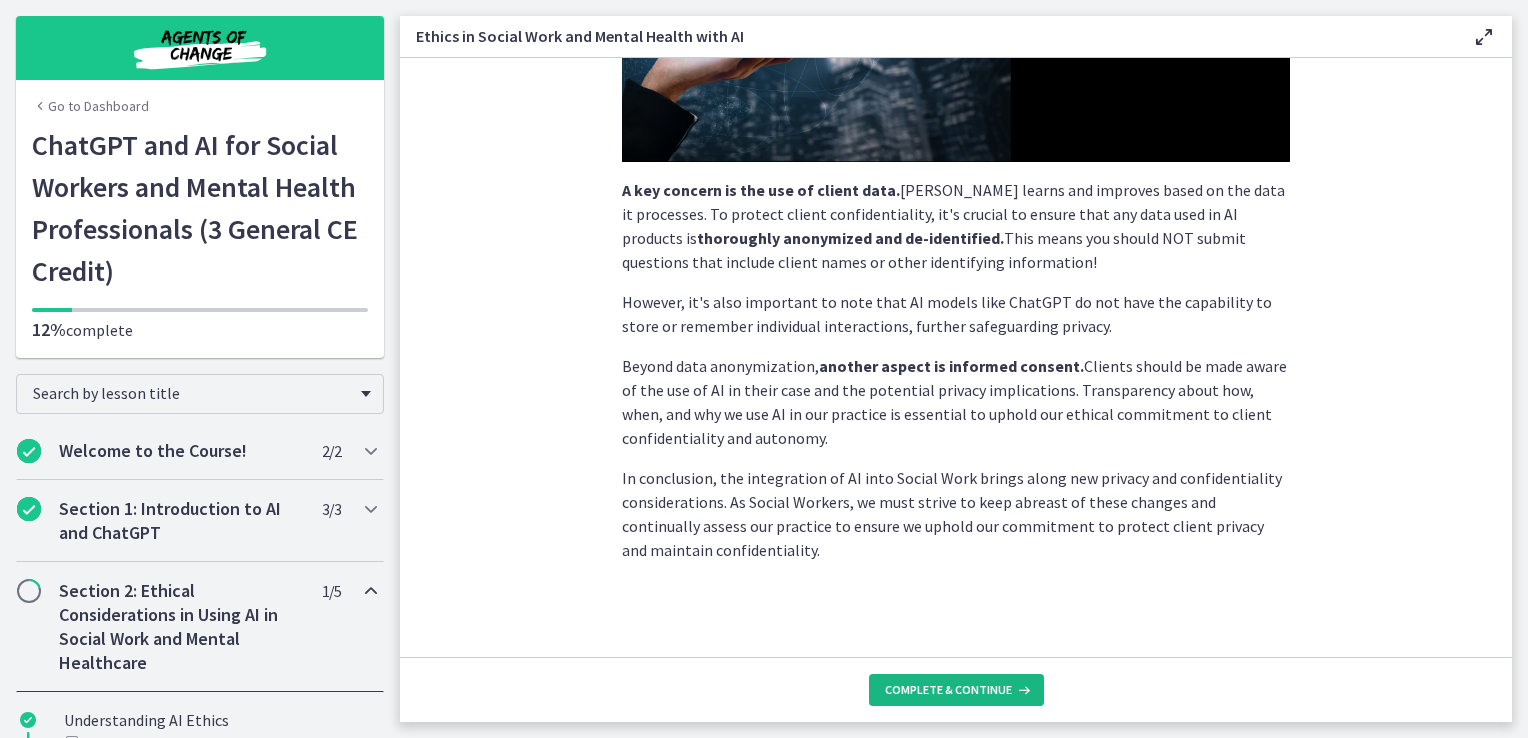 click on "Complete & continue" at bounding box center (948, 690) 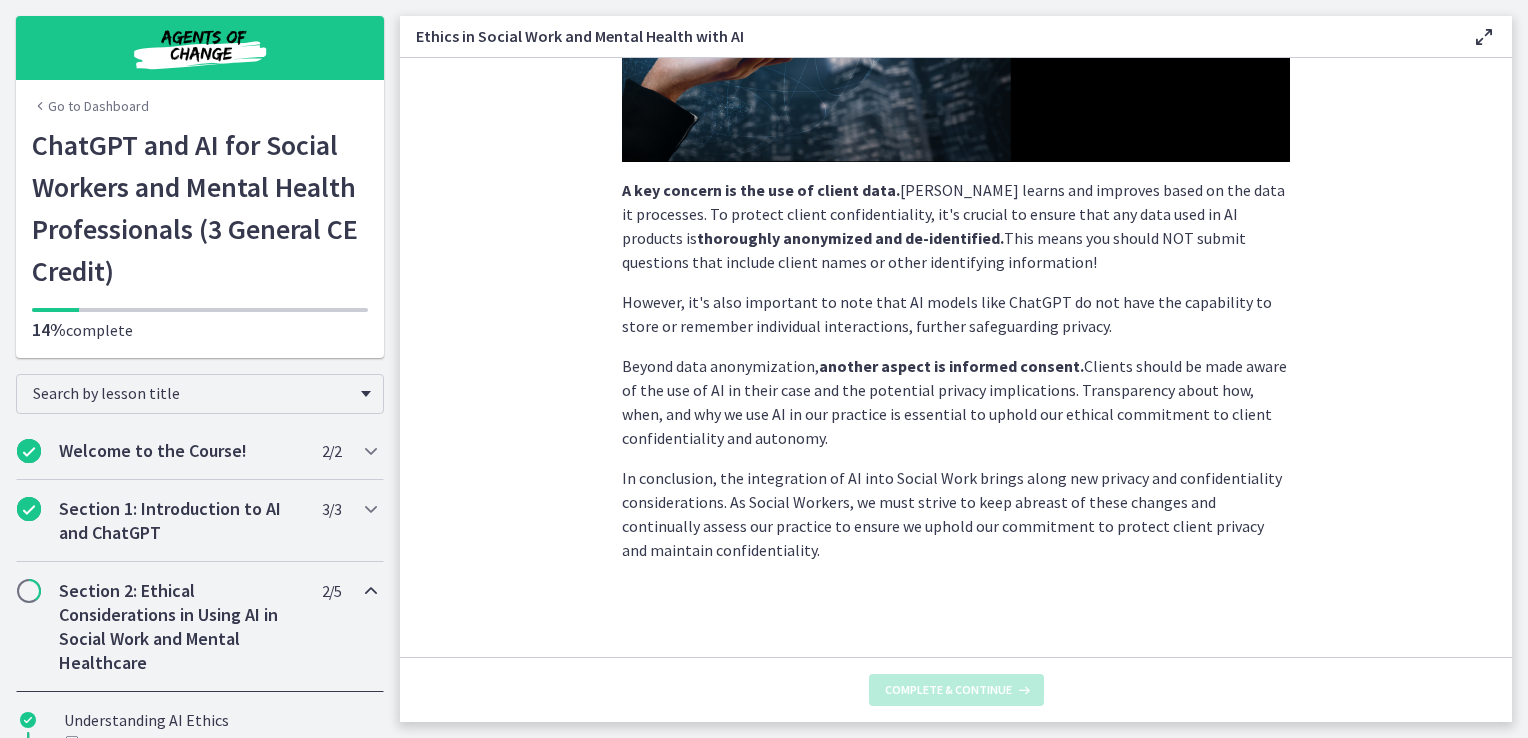 scroll, scrollTop: 0, scrollLeft: 0, axis: both 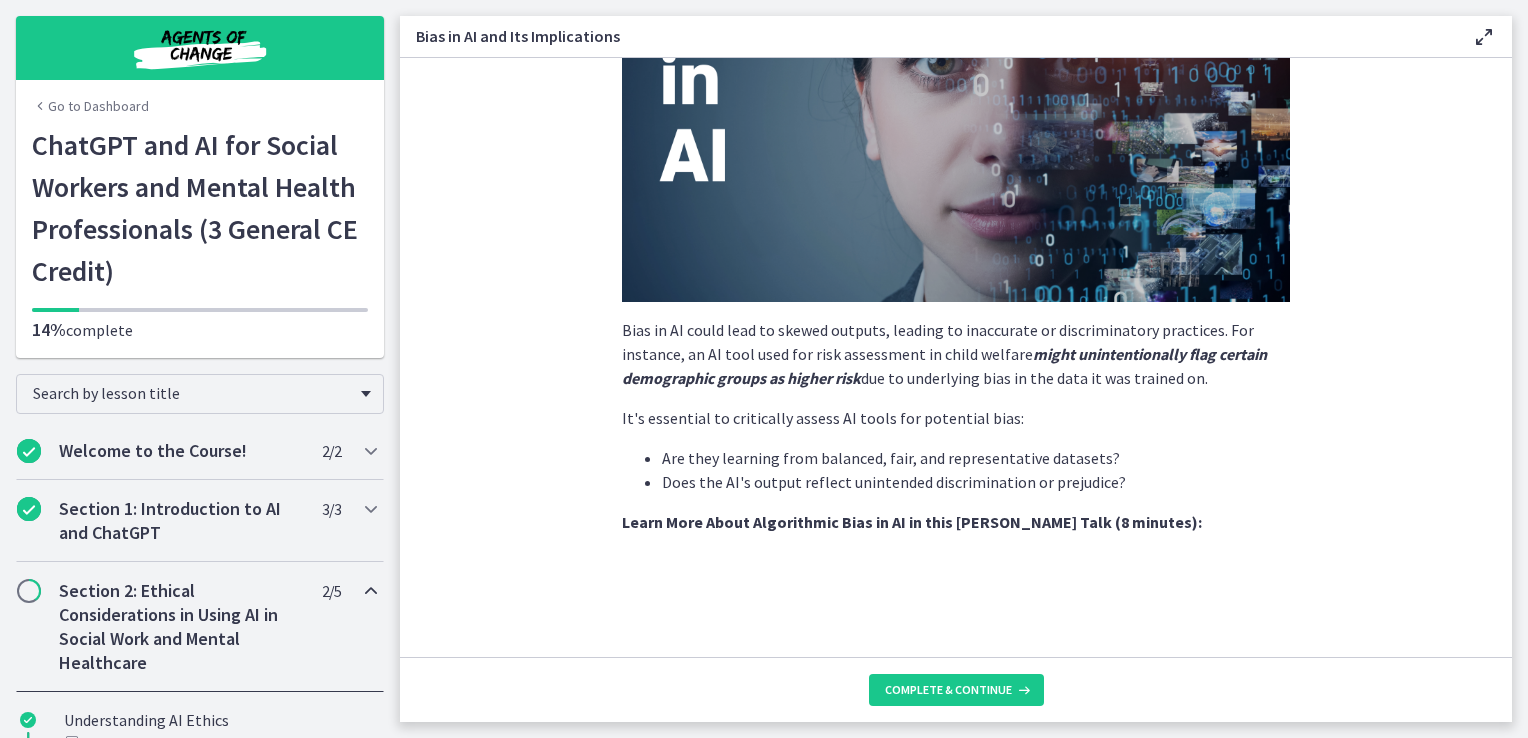 click on "AI systems like ChatGPT learn from vast amounts of data. If this data contains inherent societal or cultural biases, AI can inadvertently learn, replicate, and even amplify these biases.  This is a significant concern when using AI in Social Work, a field committed to promoting fairness and equality.
Bias in AI could lead to skewed outputs, leading to inaccurate or discriminatory practices. For instance, an AI tool used for risk assessment in child welfare  might unintentionally flag certain demographic groups as higher risk  due to underlying bias in the data it was trained on.
It's essential to critically assess AI tools for potential bias:
Are they learning from balanced, fair, and representative datasets?
Does the AI's output reflect unintended discrimination or prejudice?
Learn More About Algorithmic Bias in AI in this [PERSON_NAME] Talk (8 minutes):
Ethical Implications:
Impact on Clients and Service Delivery:
Steps to Mitigate Harm and Ensure Equitable Treatment" at bounding box center (956, 1182) 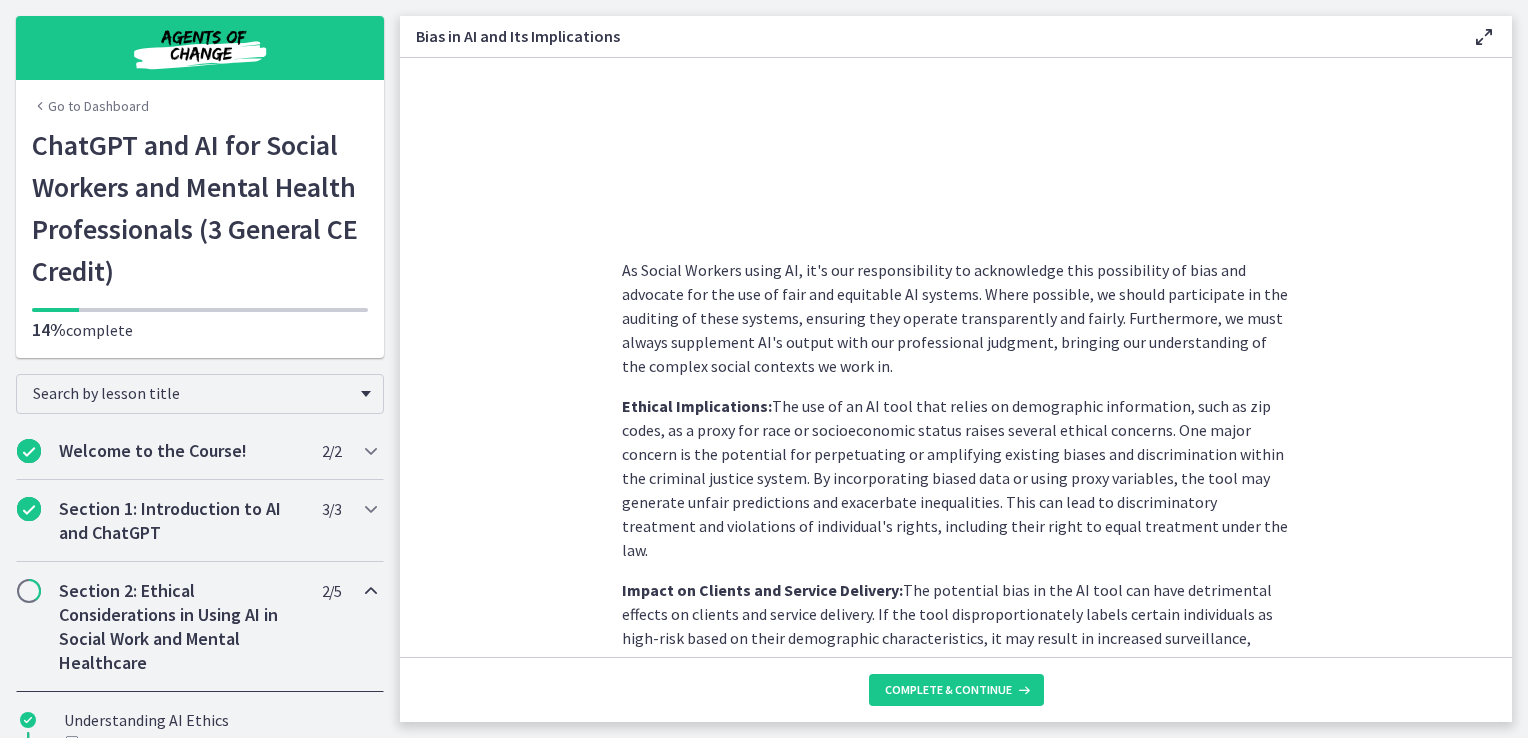 scroll, scrollTop: 1100, scrollLeft: 0, axis: vertical 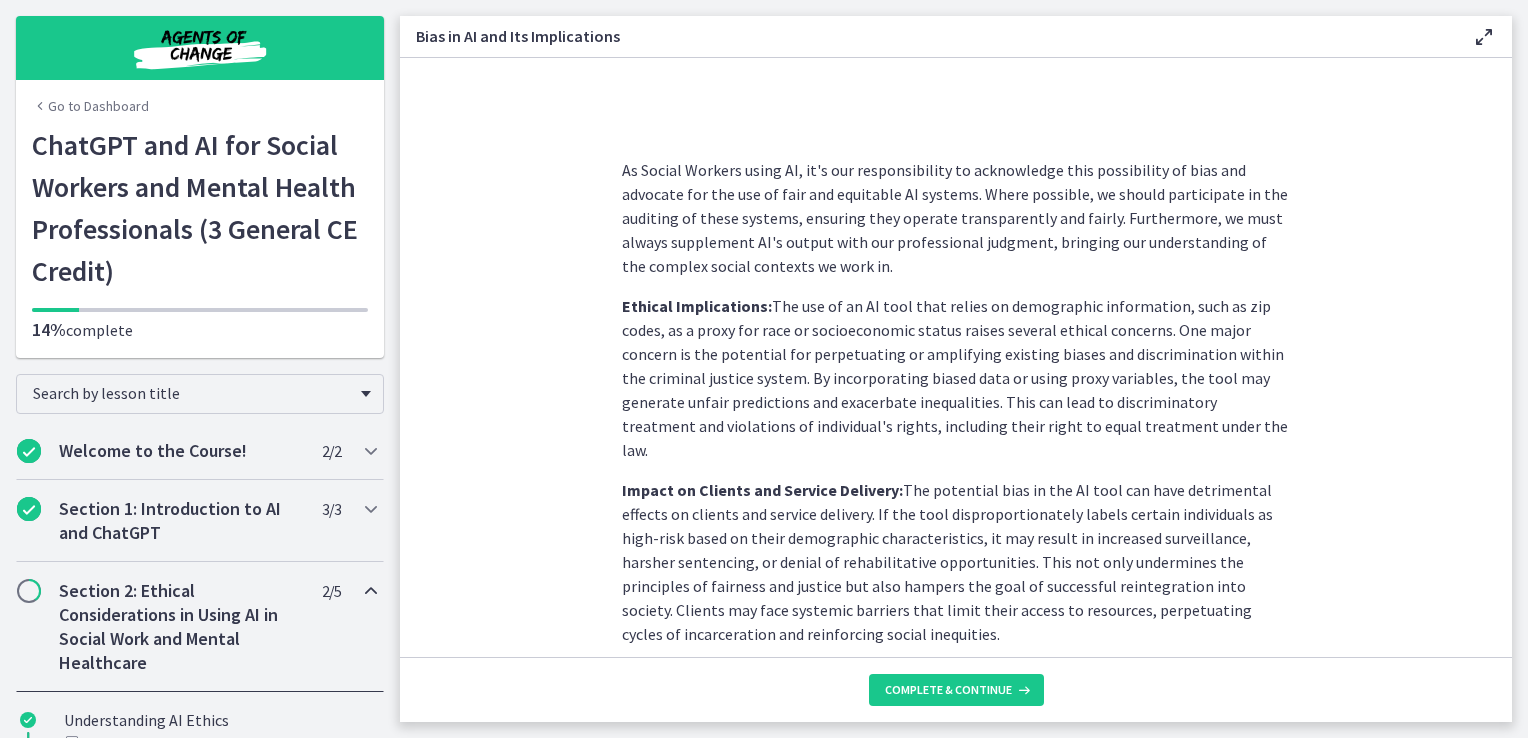 click on "Impact on Clients and Service Delivery:  The potential bias in the AI tool can have detrimental effects on clients and service delivery. If the tool disproportionately labels certain individuals as high-risk based on their demographic characteristics, it may result in increased surveillance, harsher sentencing, or denial of rehabilitative opportunities. This not only undermines the principles of fairness and justice but also hampers the goal of successful reintegration into society. Clients may face systemic barriers that limit their access to resources, perpetuating cycles of incarceration and reinforcing social inequities." at bounding box center (956, 562) 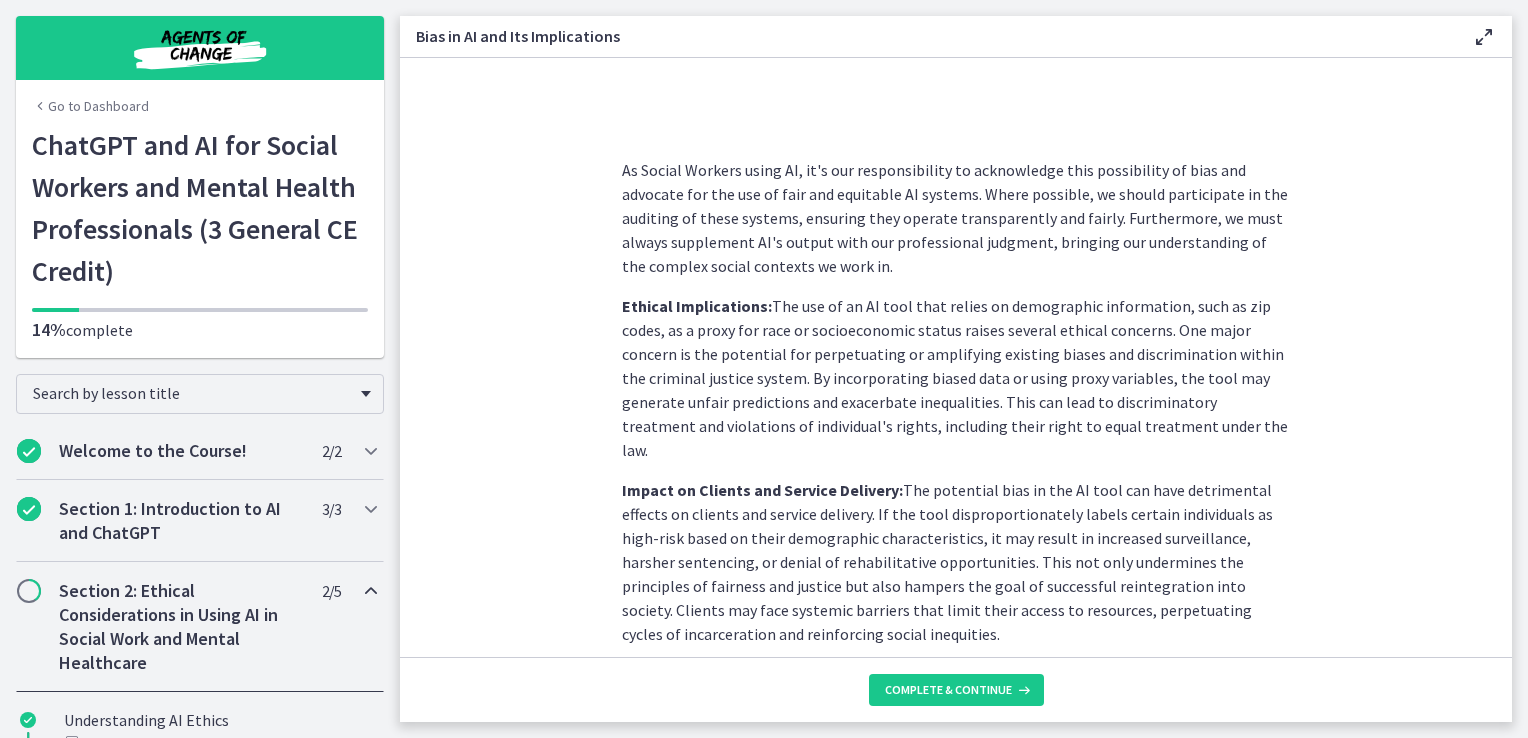 click on "Impact on Clients and Service Delivery:  The potential bias in the AI tool can have detrimental effects on clients and service delivery. If the tool disproportionately labels certain individuals as high-risk based on their demographic characteristics, it may result in increased surveillance, harsher sentencing, or denial of rehabilitative opportunities. This not only undermines the principles of fairness and justice but also hampers the goal of successful reintegration into society. Clients may face systemic barriers that limit their access to resources, perpetuating cycles of incarceration and reinforcing social inequities." at bounding box center (956, 562) 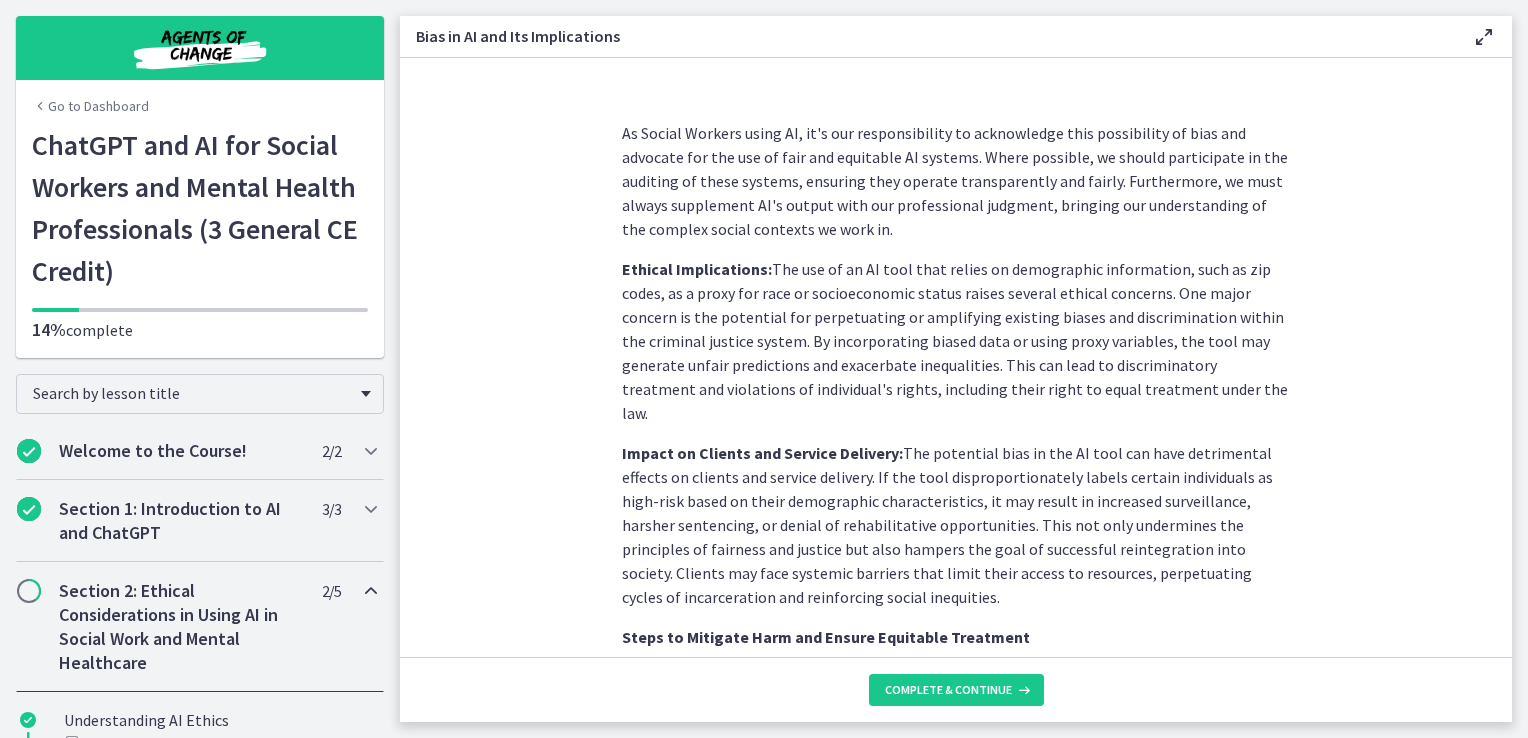 scroll, scrollTop: 1200, scrollLeft: 0, axis: vertical 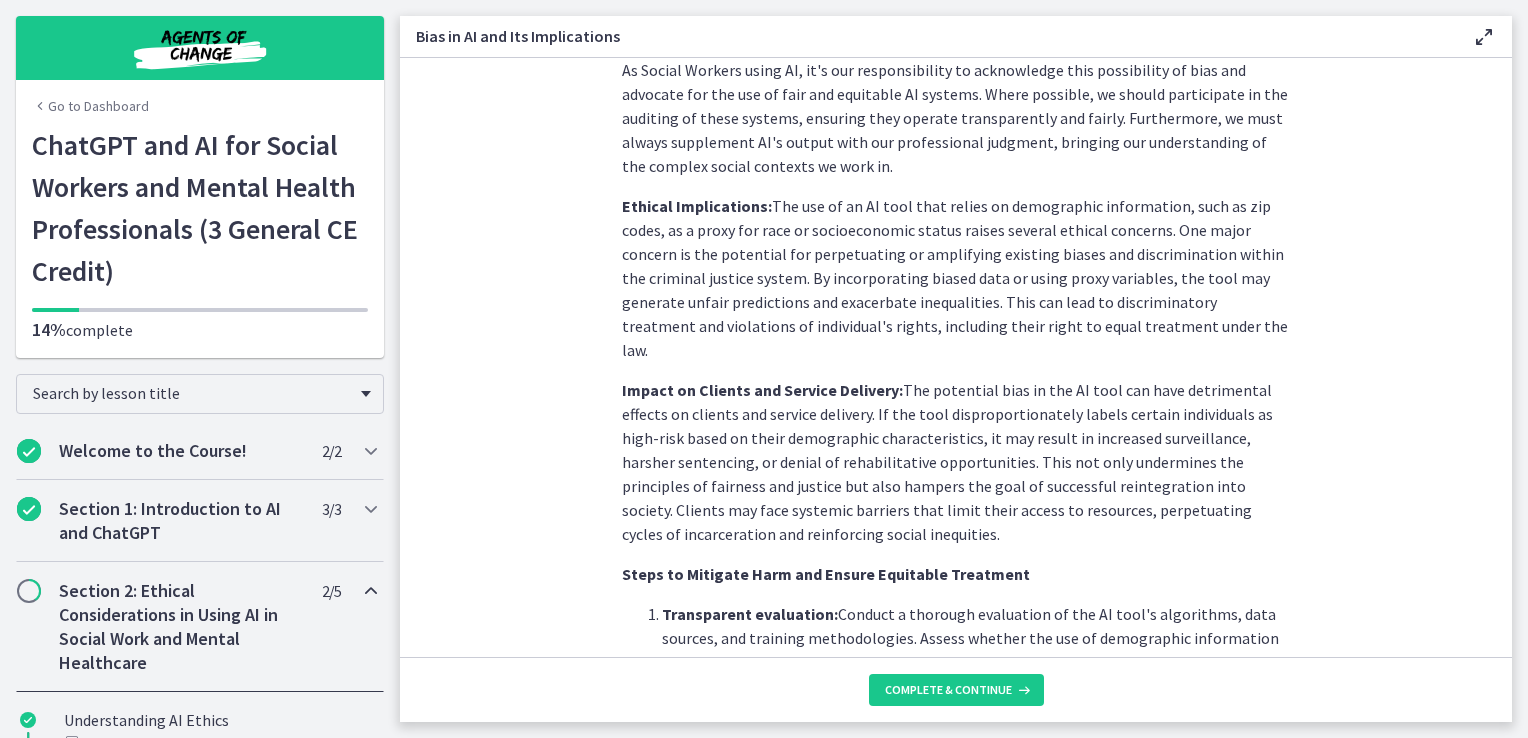 click on "Impact on Clients and Service Delivery:  The potential bias in the AI tool can have detrimental effects on clients and service delivery. If the tool disproportionately labels certain individuals as high-risk based on their demographic characteristics, it may result in increased surveillance, harsher sentencing, or denial of rehabilitative opportunities. This not only undermines the principles of fairness and justice but also hampers the goal of successful reintegration into society. Clients may face systemic barriers that limit their access to resources, perpetuating cycles of incarceration and reinforcing social inequities." at bounding box center [956, 462] 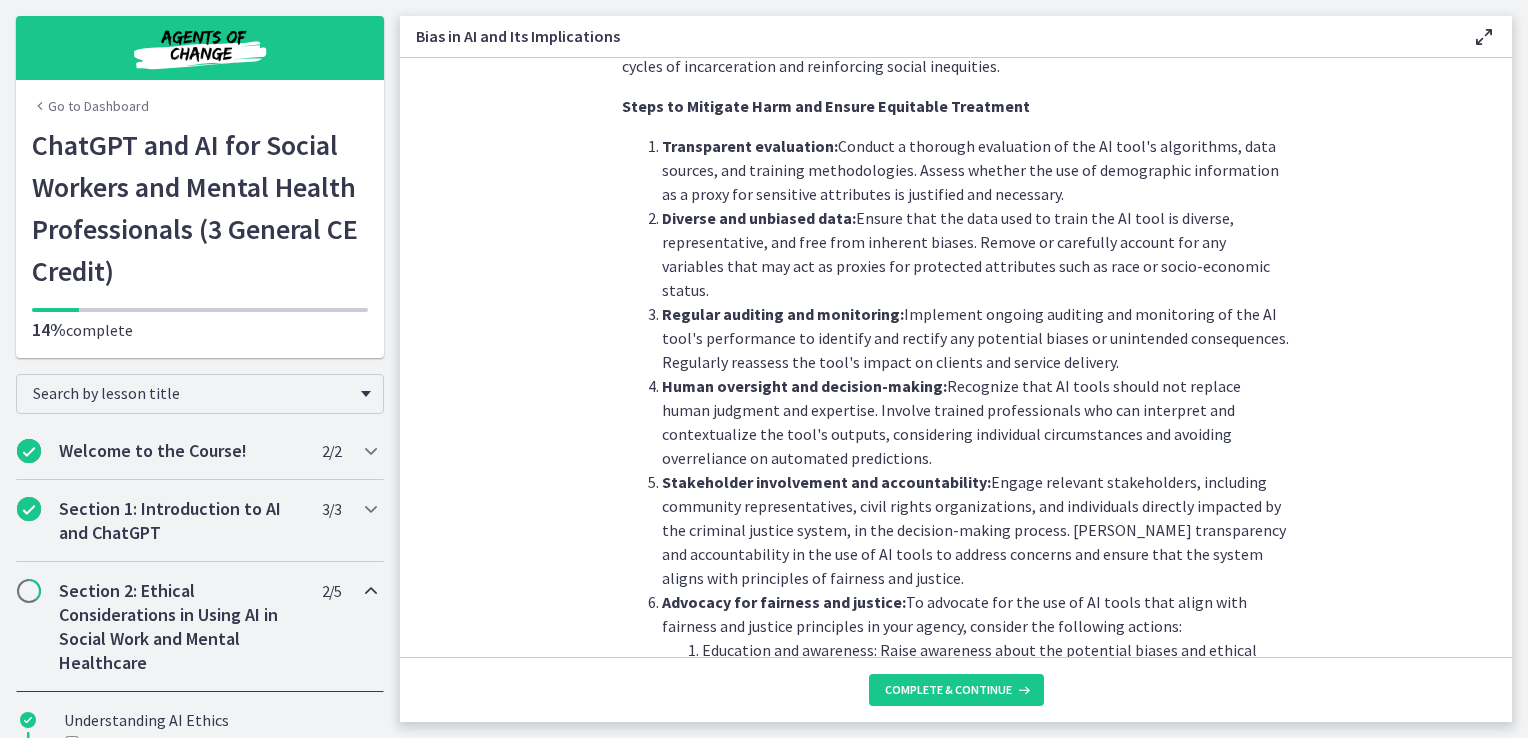 scroll, scrollTop: 1700, scrollLeft: 0, axis: vertical 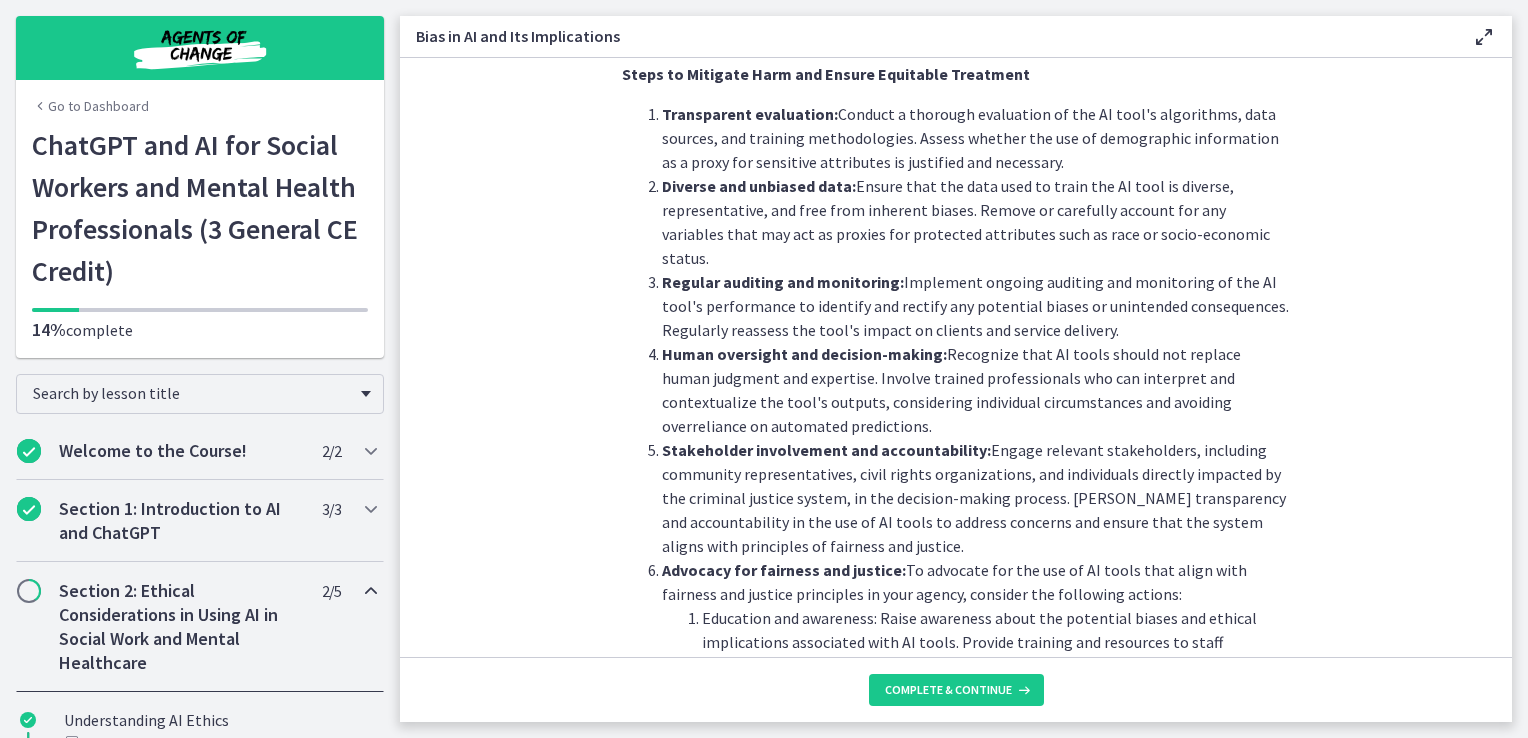 click on "Stakeholder involvement and accountability:" at bounding box center (826, 450) 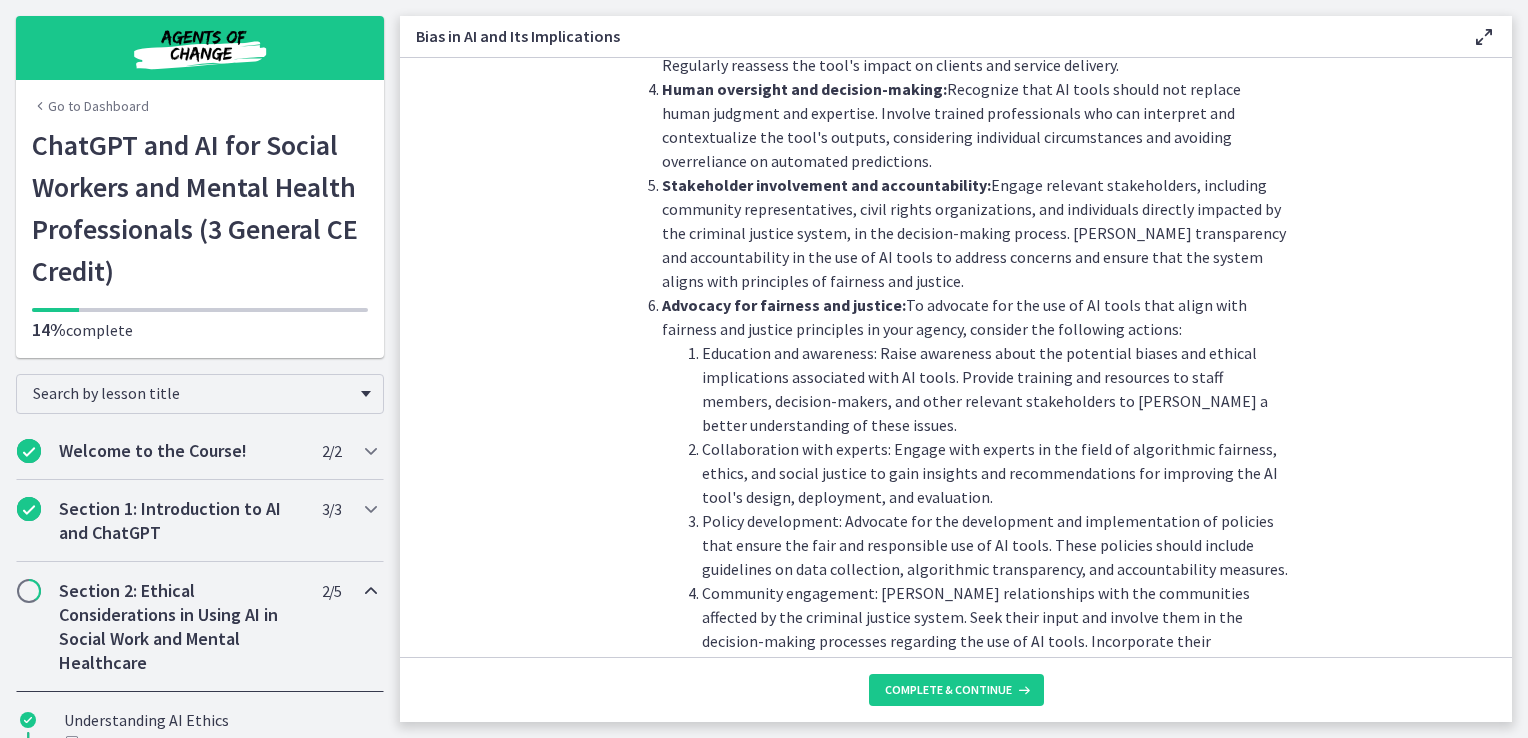scroll, scrollTop: 2000, scrollLeft: 0, axis: vertical 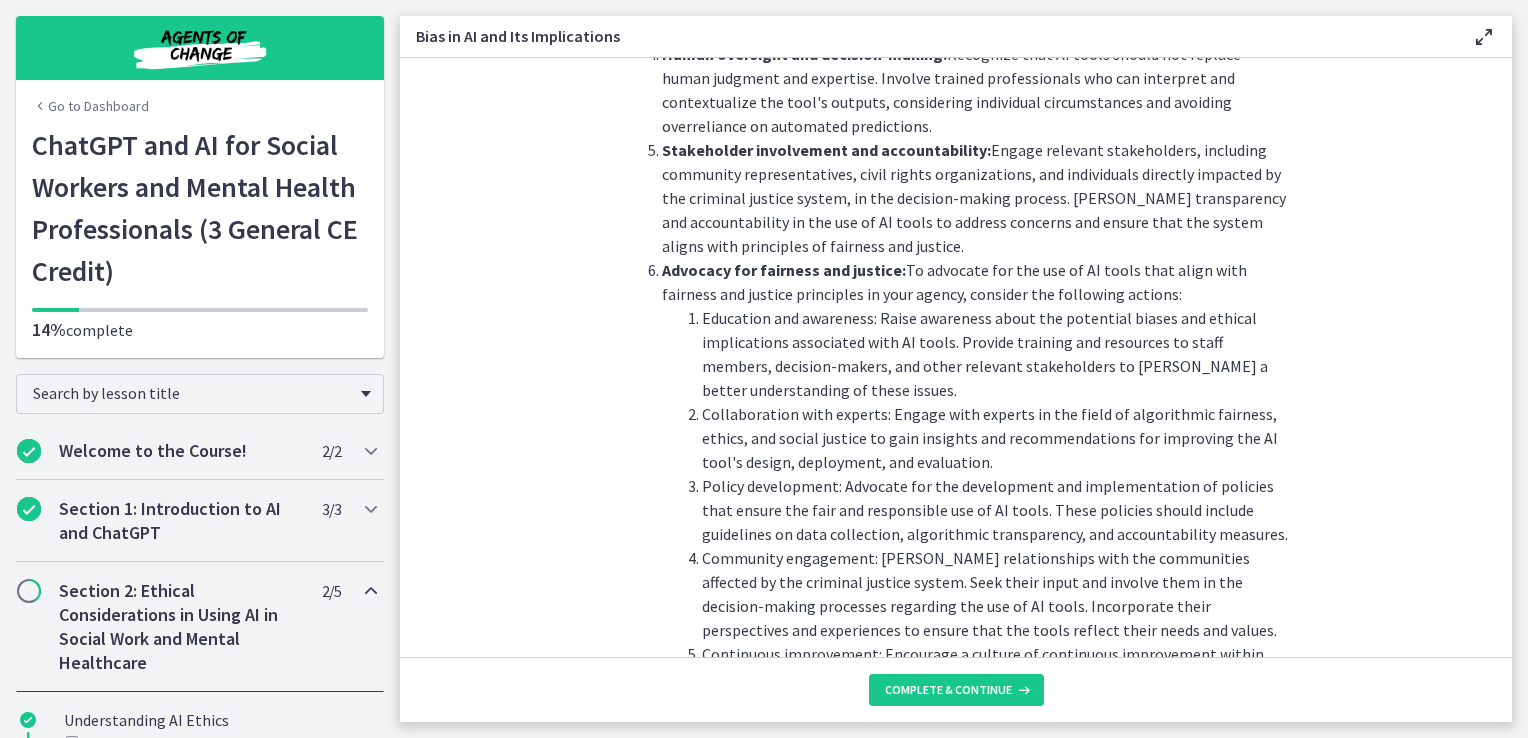 click on "Collaboration with experts: Engage with experts in the field of algorithmic fairness, ethics, and social justice to gain insights and recommendations for improving the AI tool's design, deployment, and evaluation." at bounding box center [996, 438] 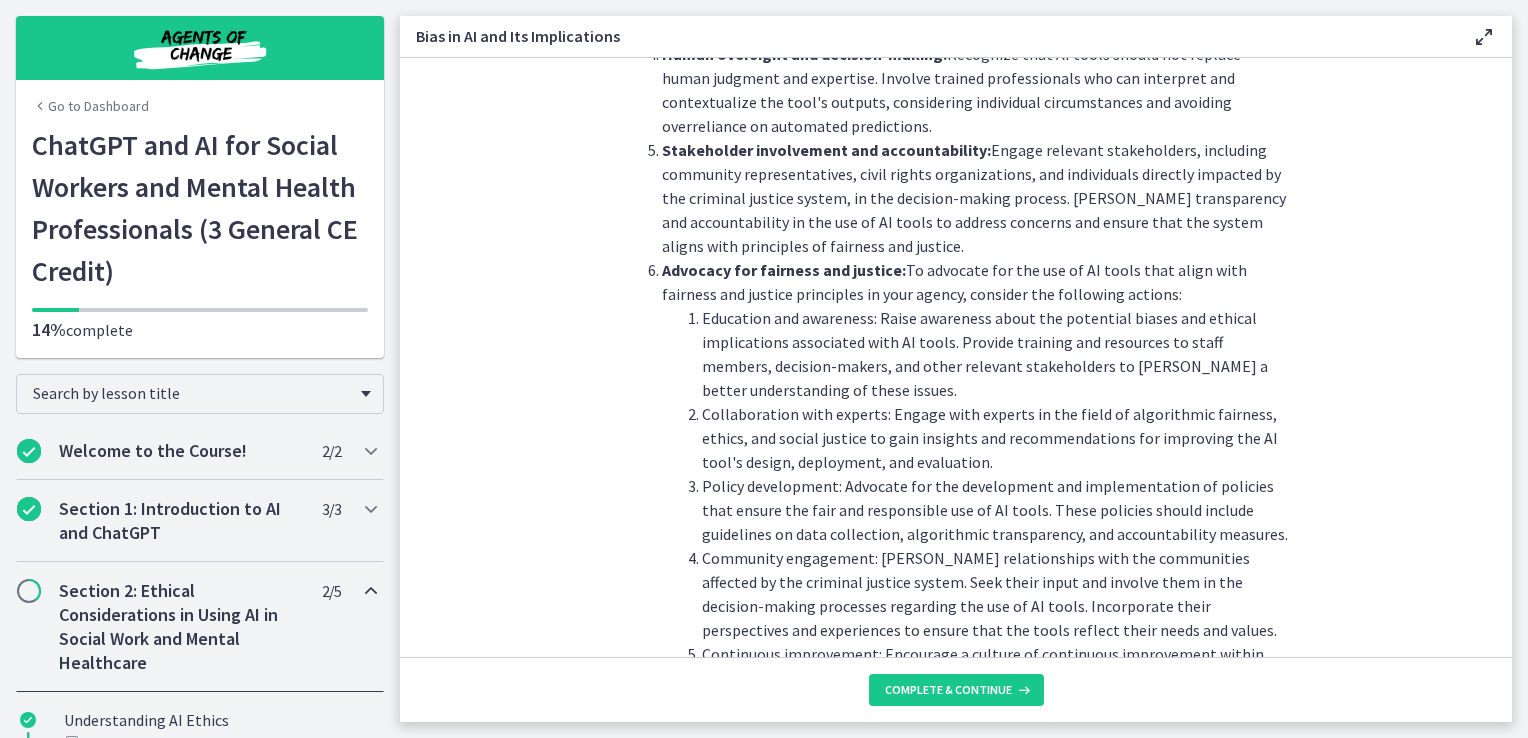 click on "Policy development: Advocate for the development and implementation of policies that ensure the fair and responsible use of AI tools. These policies should include guidelines on data collection, algorithmic transparency, and accountability measures." at bounding box center (996, 510) 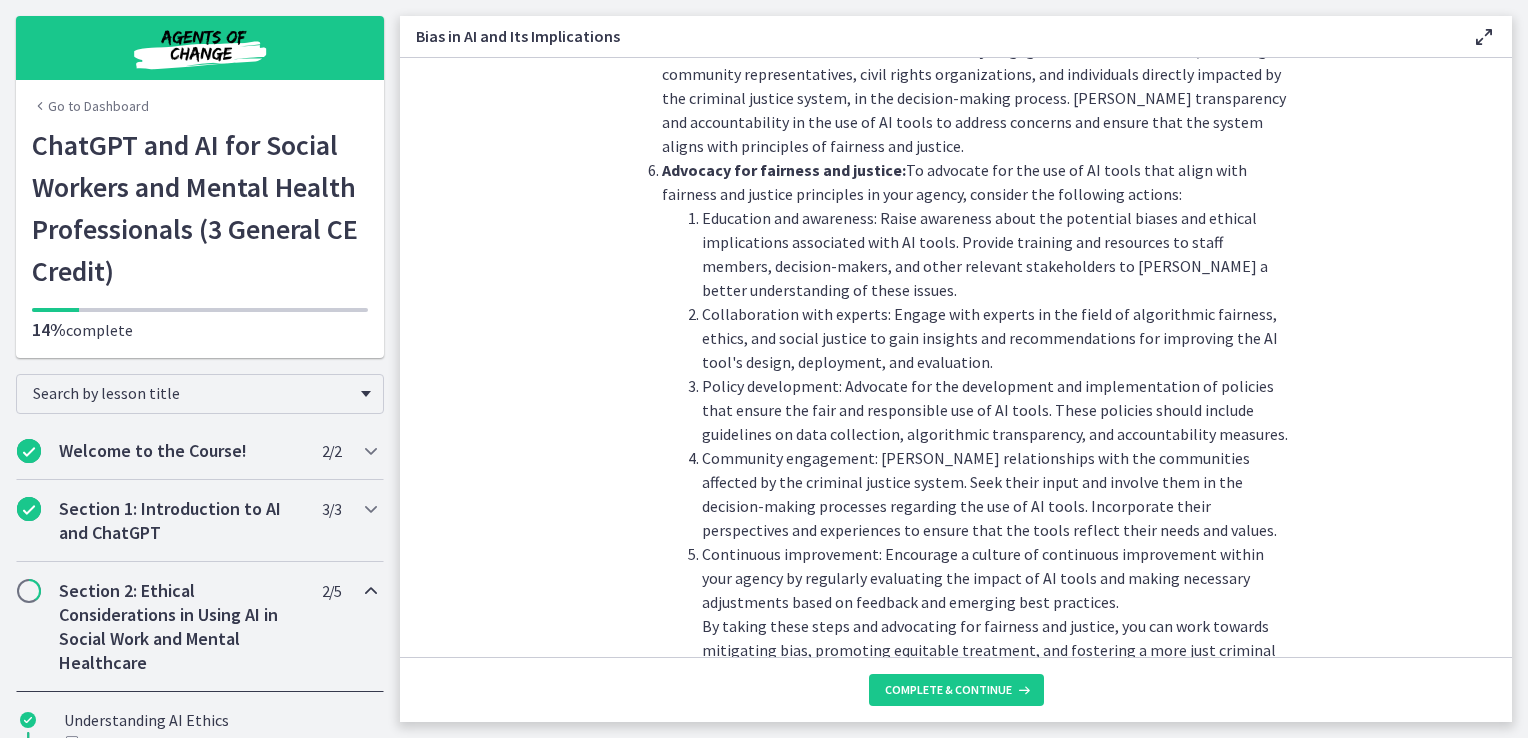 click on "Policy development: Advocate for the development and implementation of policies that ensure the fair and responsible use of AI tools. These policies should include guidelines on data collection, algorithmic transparency, and accountability measures." at bounding box center [996, 410] 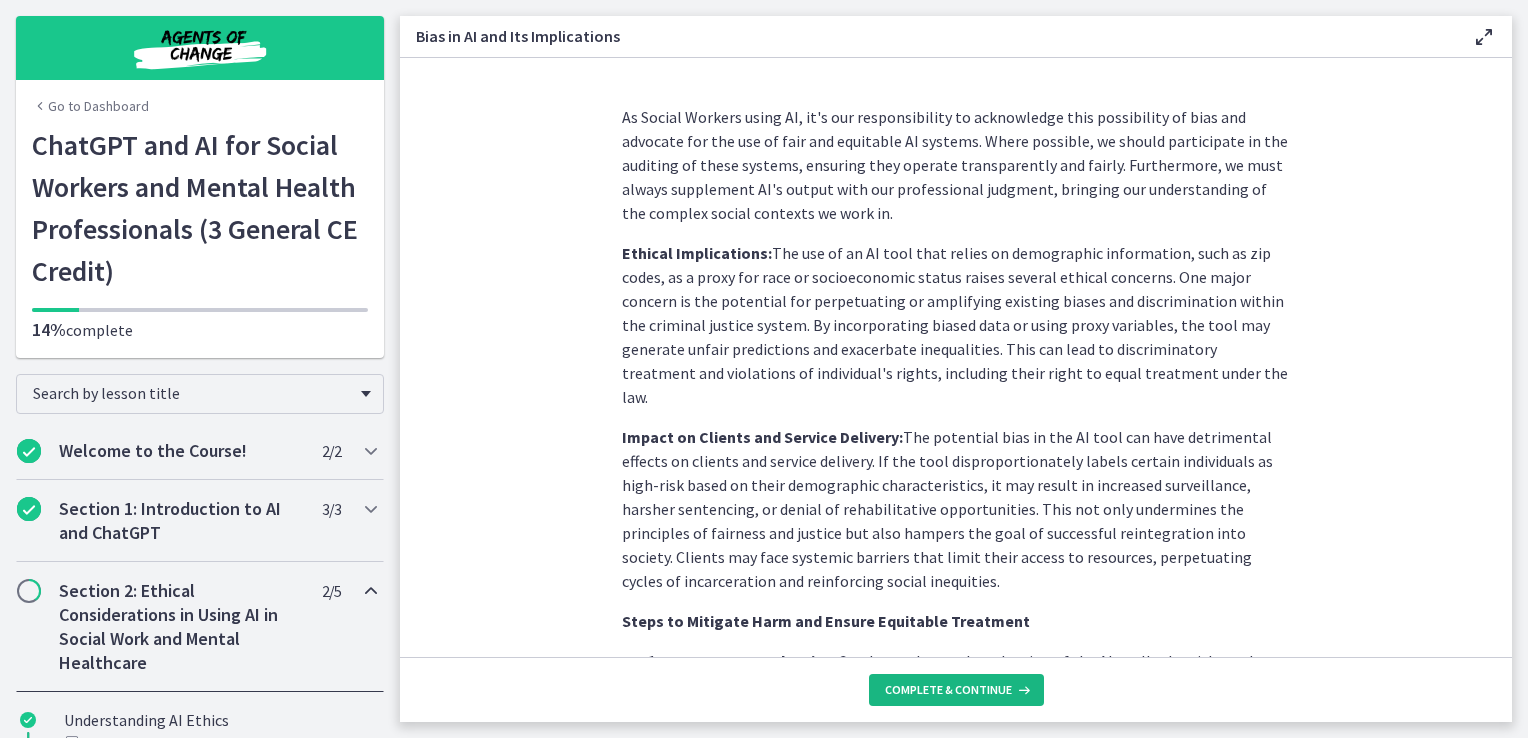 scroll, scrollTop: 1238, scrollLeft: 0, axis: vertical 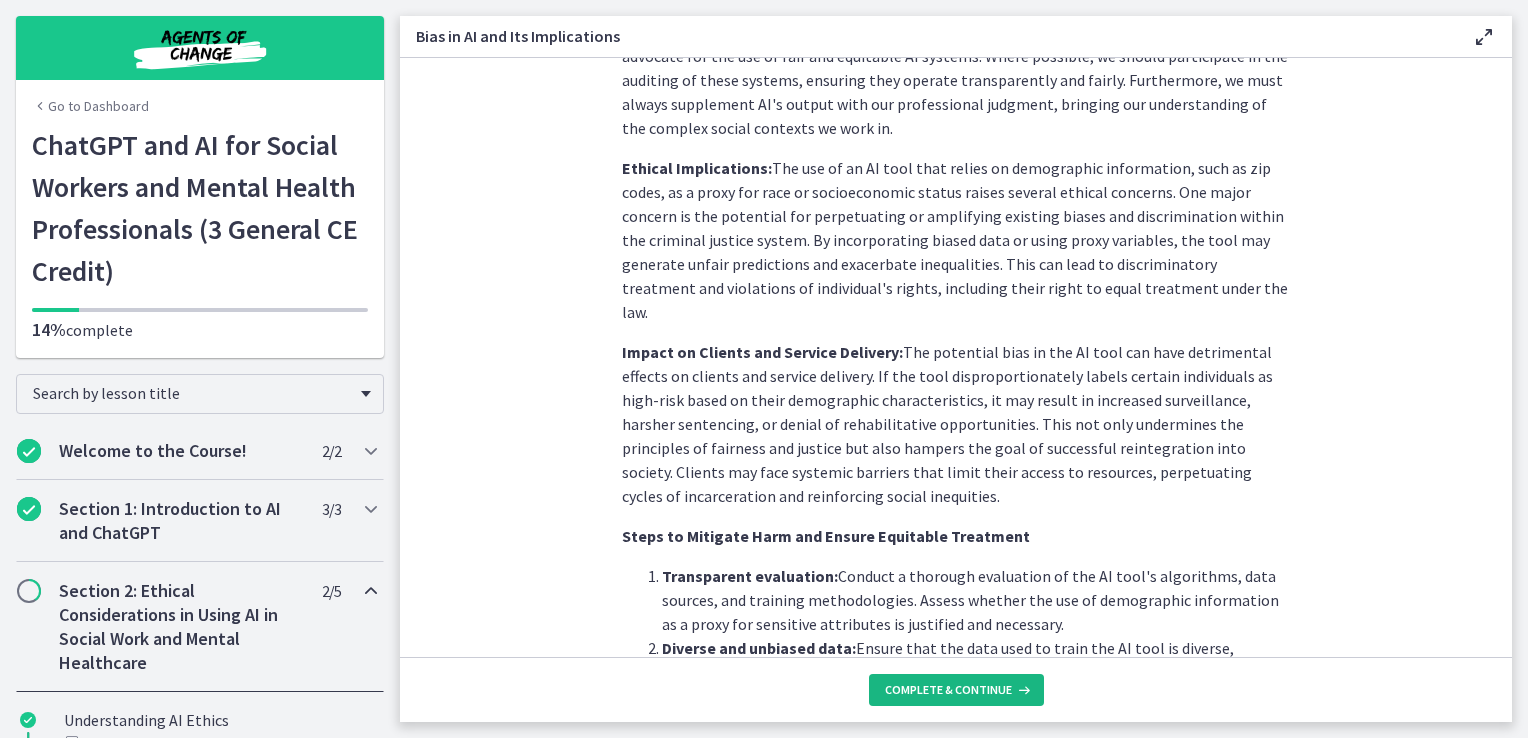 click on "Complete & continue" at bounding box center (948, 690) 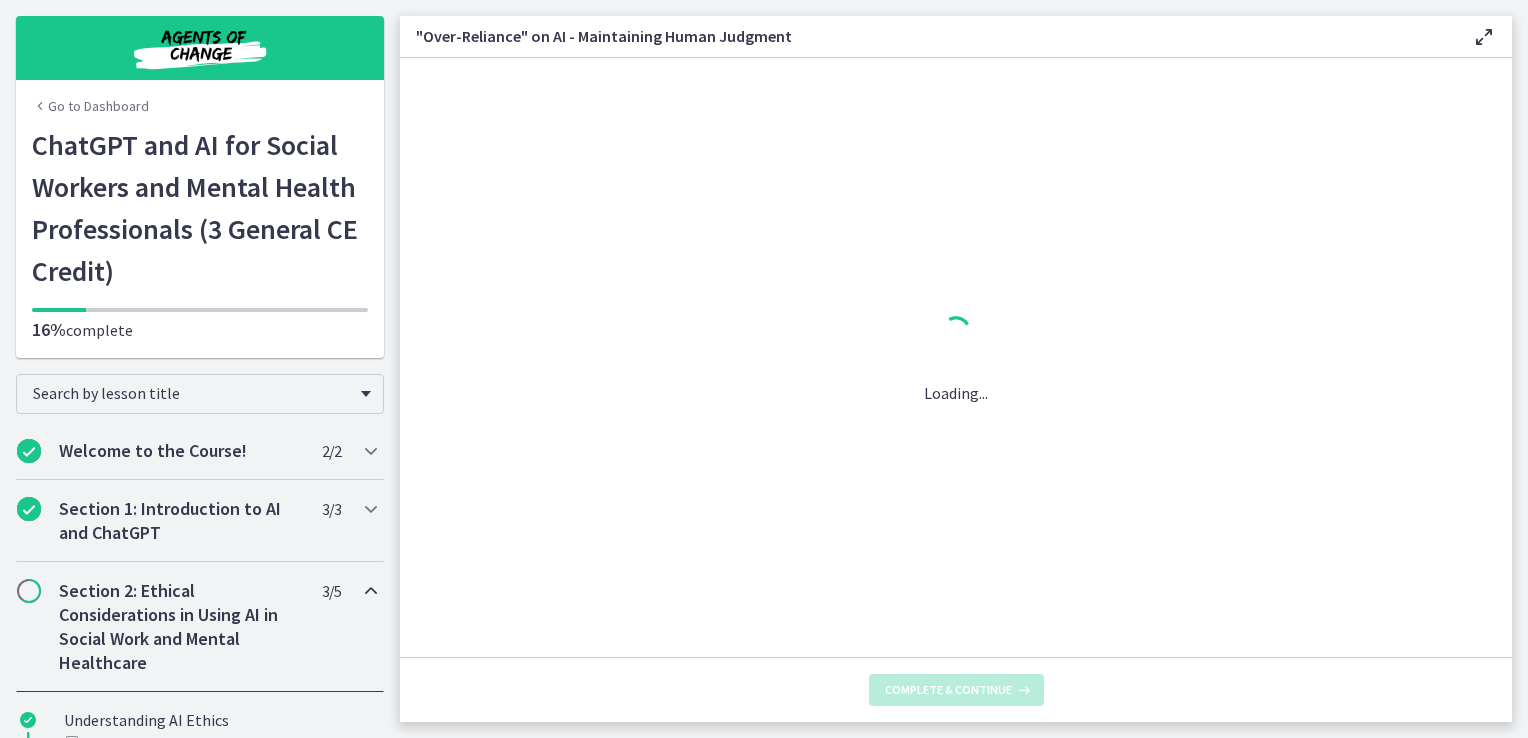 scroll, scrollTop: 0, scrollLeft: 0, axis: both 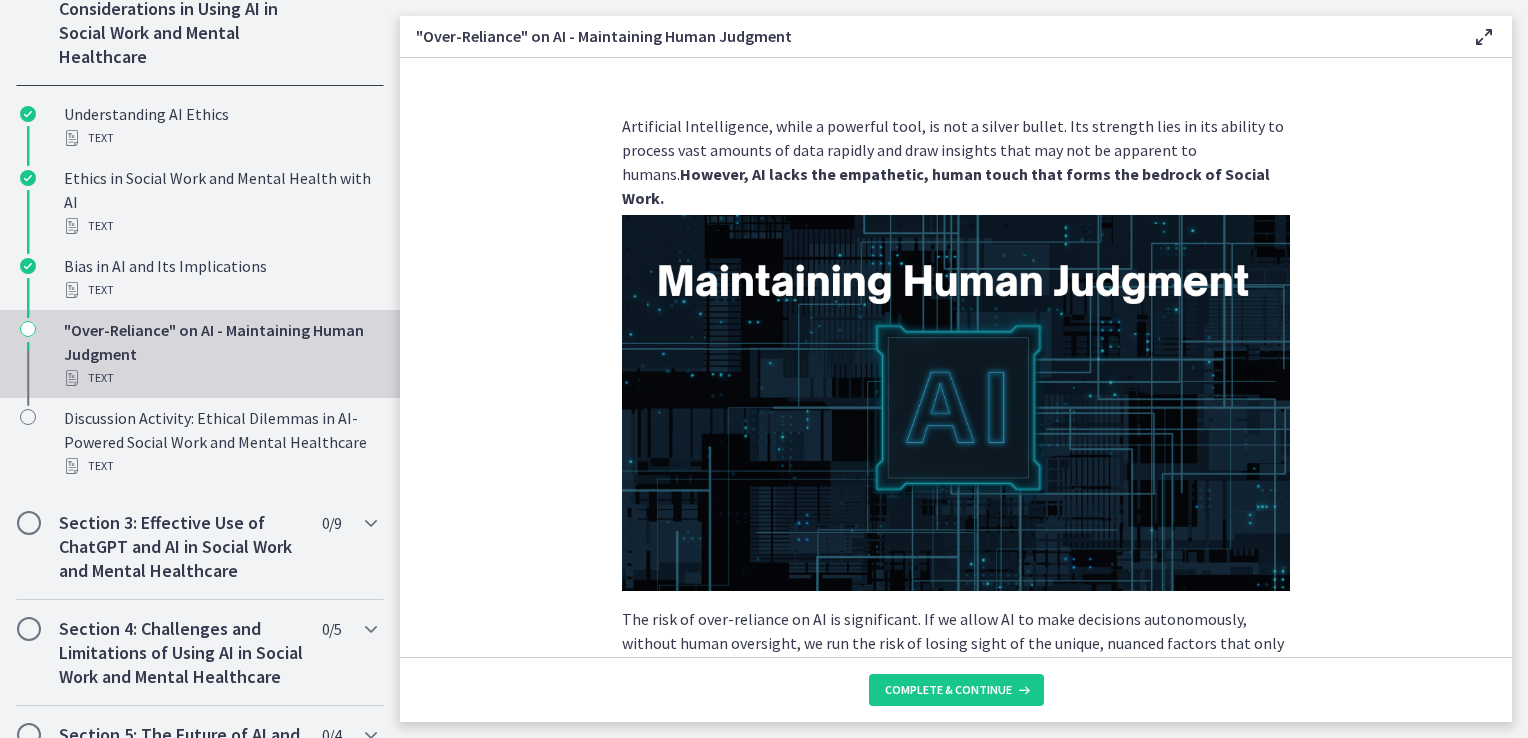 click at bounding box center (956, 403) 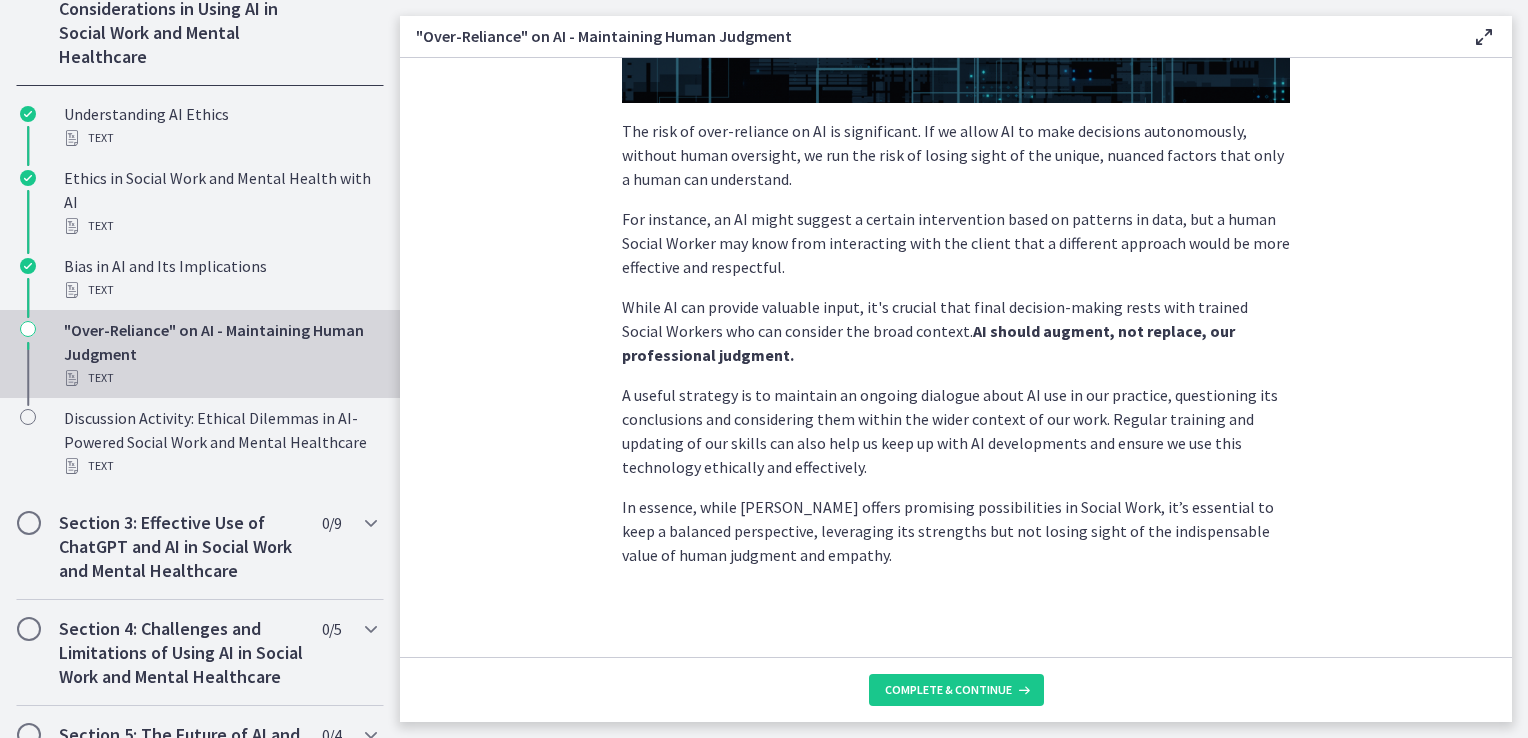 scroll, scrollTop: 492, scrollLeft: 0, axis: vertical 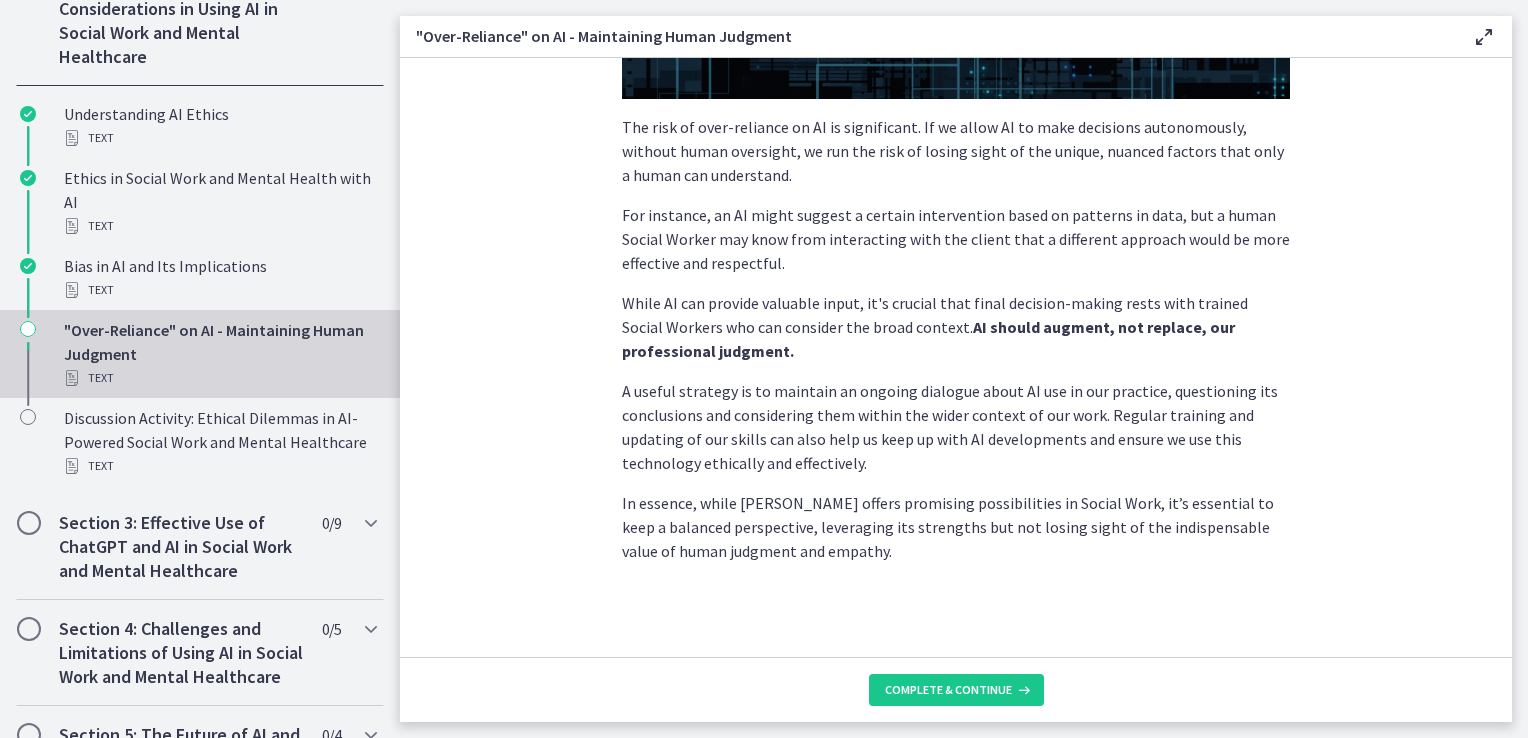 click on "While AI can provide valuable input, it's crucial that final decision-making rests with trained Social Workers who can consider the broad context.  AI should augment, not replace, our professional judgment." at bounding box center [956, 327] 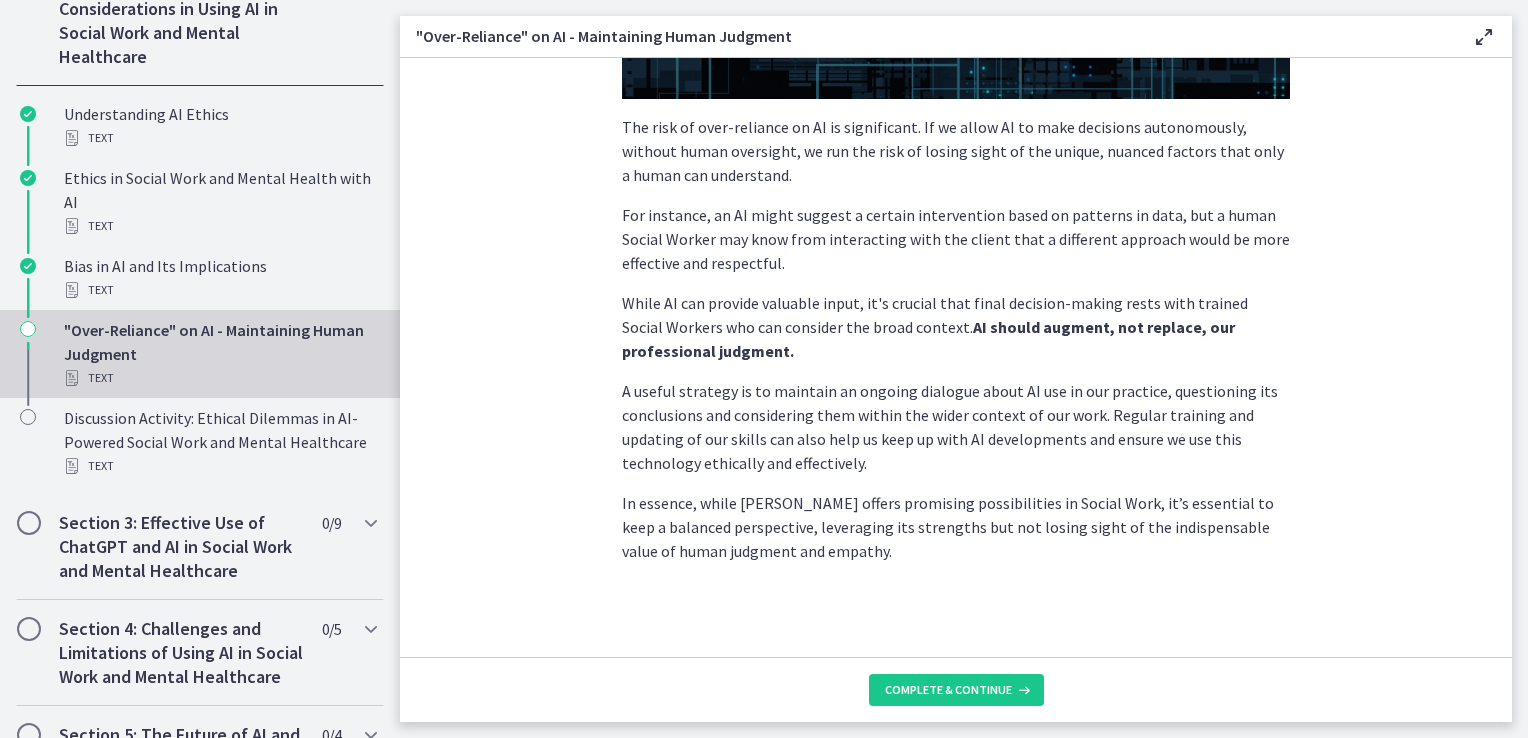 click on "A useful strategy is to maintain an ongoing dialogue about AI use in our practice, questioning its conclusions and considering them within the wider context of our work. Regular training and updating of our skills can also help us keep up with AI developments and ensure we use this technology ethically and effectively." at bounding box center [956, 427] 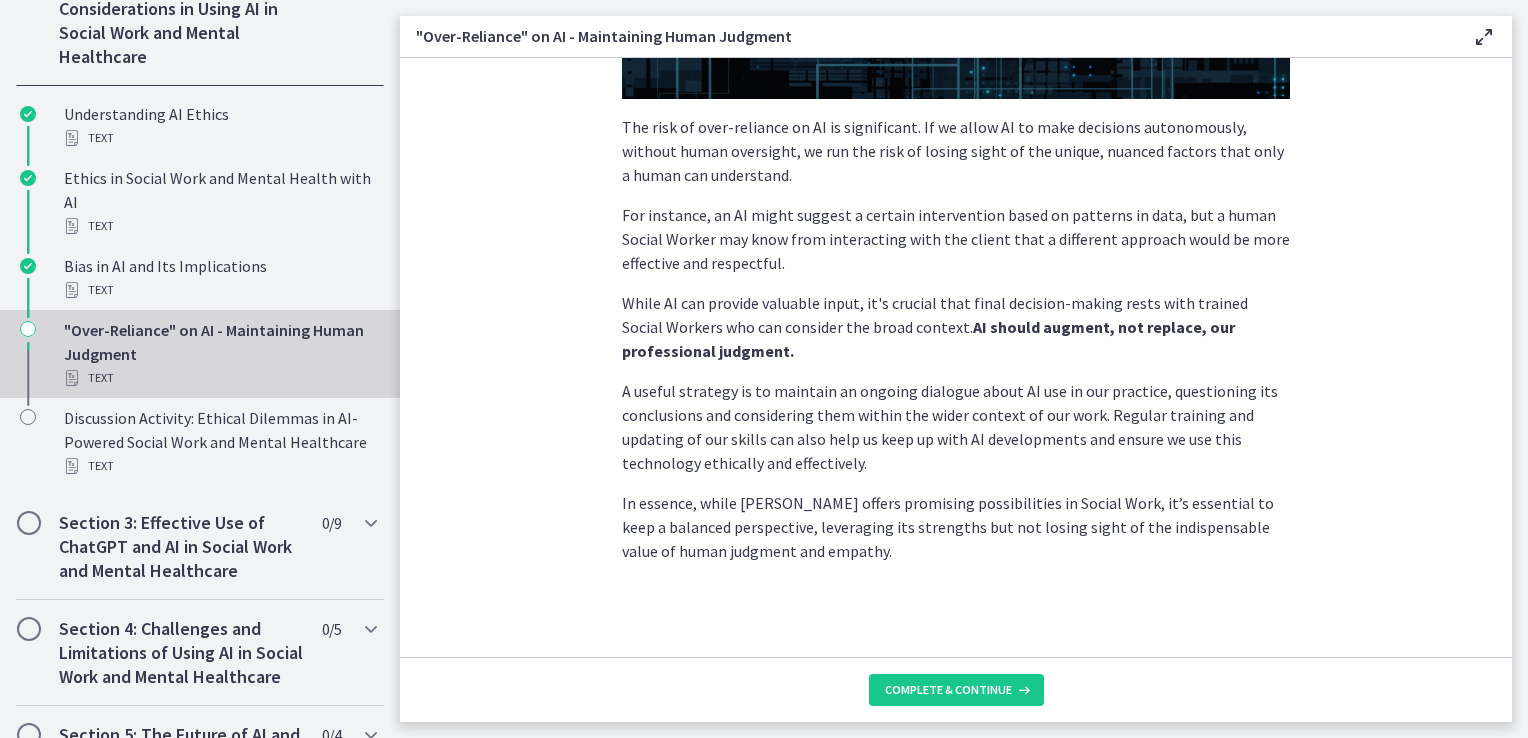click on "A useful strategy is to maintain an ongoing dialogue about AI use in our practice, questioning its conclusions and considering them within the wider context of our work. Regular training and updating of our skills can also help us keep up with AI developments and ensure we use this technology ethically and effectively." at bounding box center (956, 427) 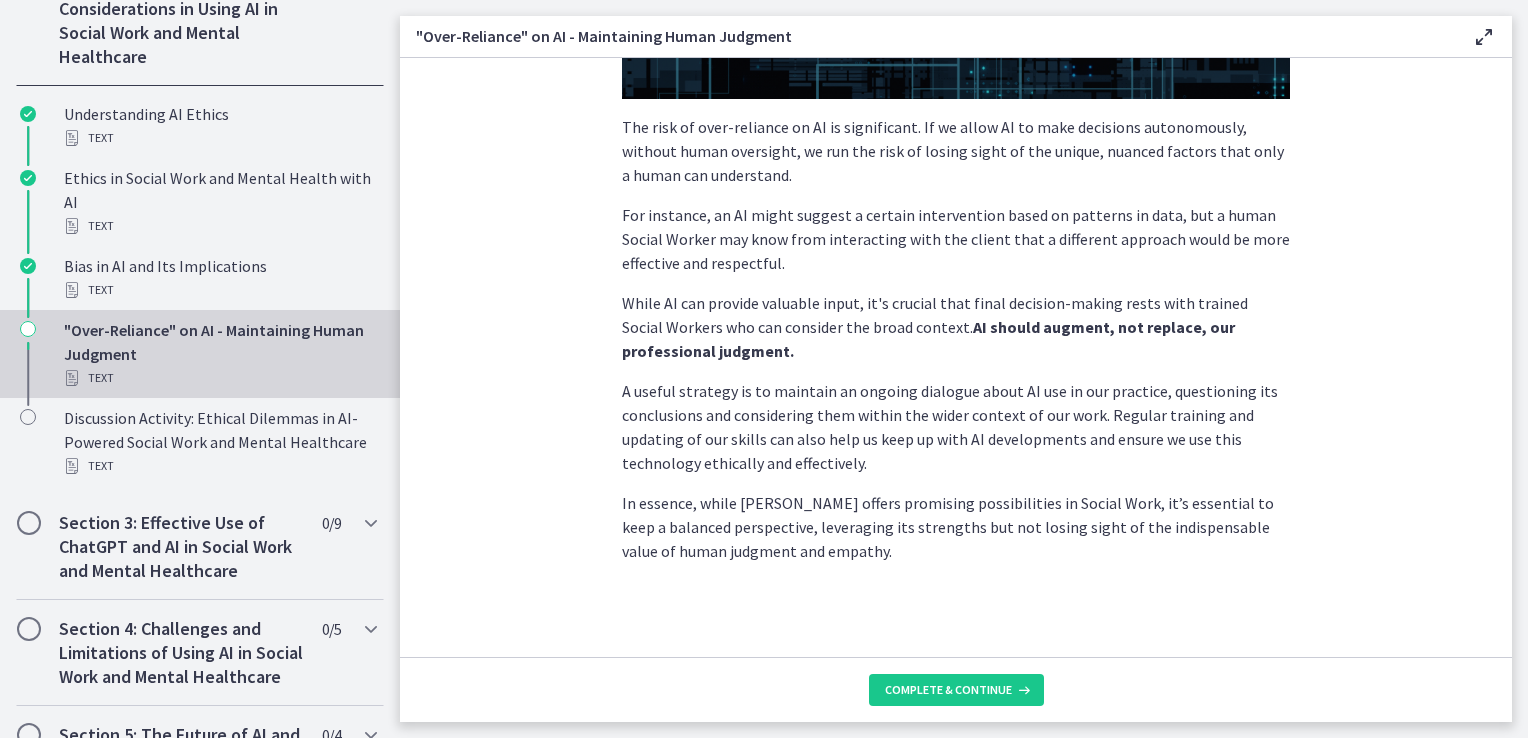click on "Artificial Intelligence, while a powerful tool, is not a silver bullet. Its strength lies in its ability to process vast amounts of data rapidly and draw insights that may not be apparent to humans.  However, AI lacks the empathetic, human touch that forms the bedrock of Social Work.
The risk of over-reliance on AI is significant. If we allow AI to make decisions autonomously, without human oversight, we run the risk of losing sight of the unique, nuanced factors that only a human can understand.
For instance, an AI might suggest a certain intervention based on patterns in data, but a human Social Worker may know from interacting with the client that a different approach would be more effective and respectful.
While AI can provide valuable input, it's crucial that final decision-making rests with trained Social Workers who can consider the broad context.  AI should augment, not replace, our professional judgment." at bounding box center [956, 357] 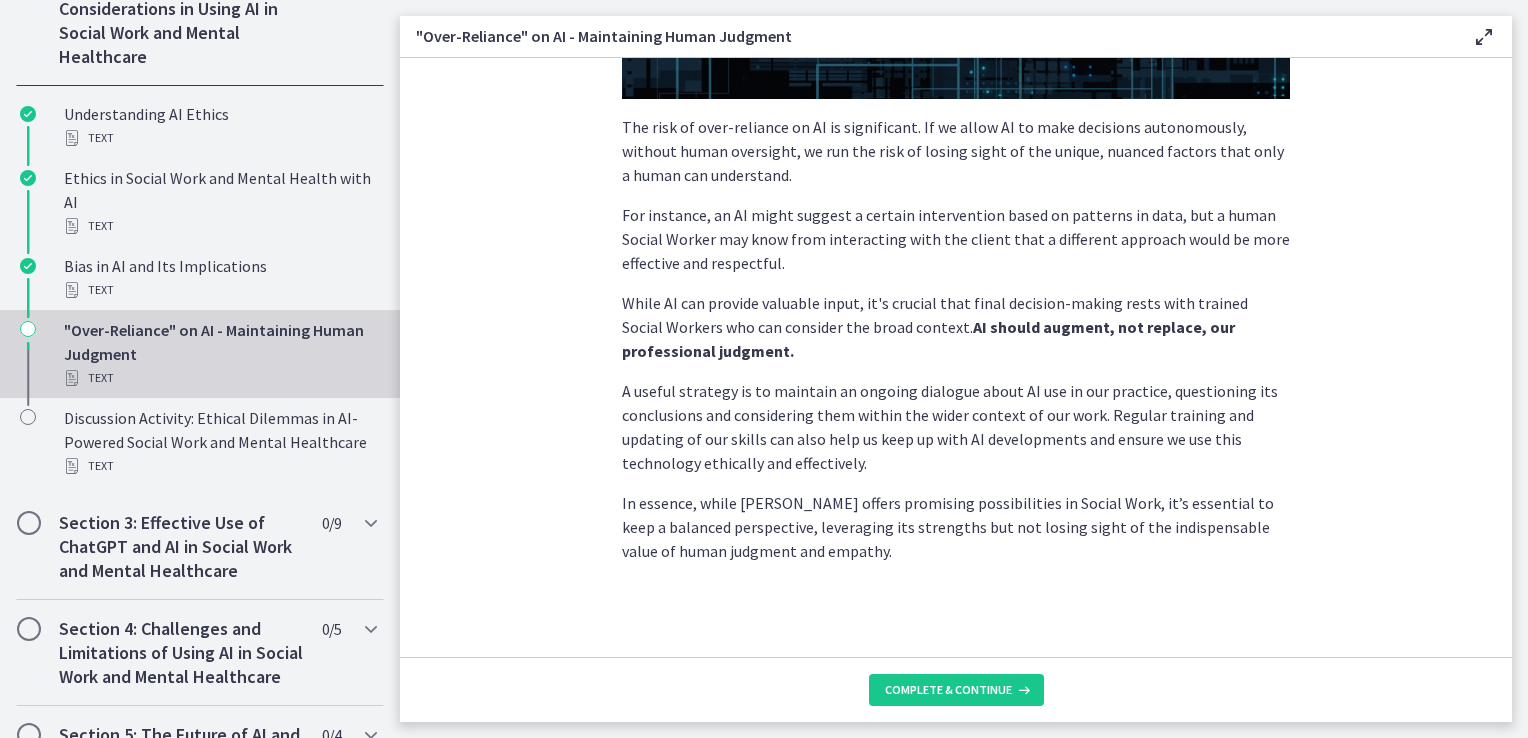 click on "Artificial Intelligence, while a powerful tool, is not a silver bullet. Its strength lies in its ability to process vast amounts of data rapidly and draw insights that may not be apparent to humans.  However, AI lacks the empathetic, human touch that forms the bedrock of Social Work.
The risk of over-reliance on AI is significant. If we allow AI to make decisions autonomously, without human oversight, we run the risk of losing sight of the unique, nuanced factors that only a human can understand.
For instance, an AI might suggest a certain intervention based on patterns in data, but a human Social Worker may know from interacting with the client that a different approach would be more effective and respectful.
While AI can provide valuable input, it's crucial that final decision-making rests with trained Social Workers who can consider the broad context.  AI should augment, not replace, our professional judgment." at bounding box center (956, 357) 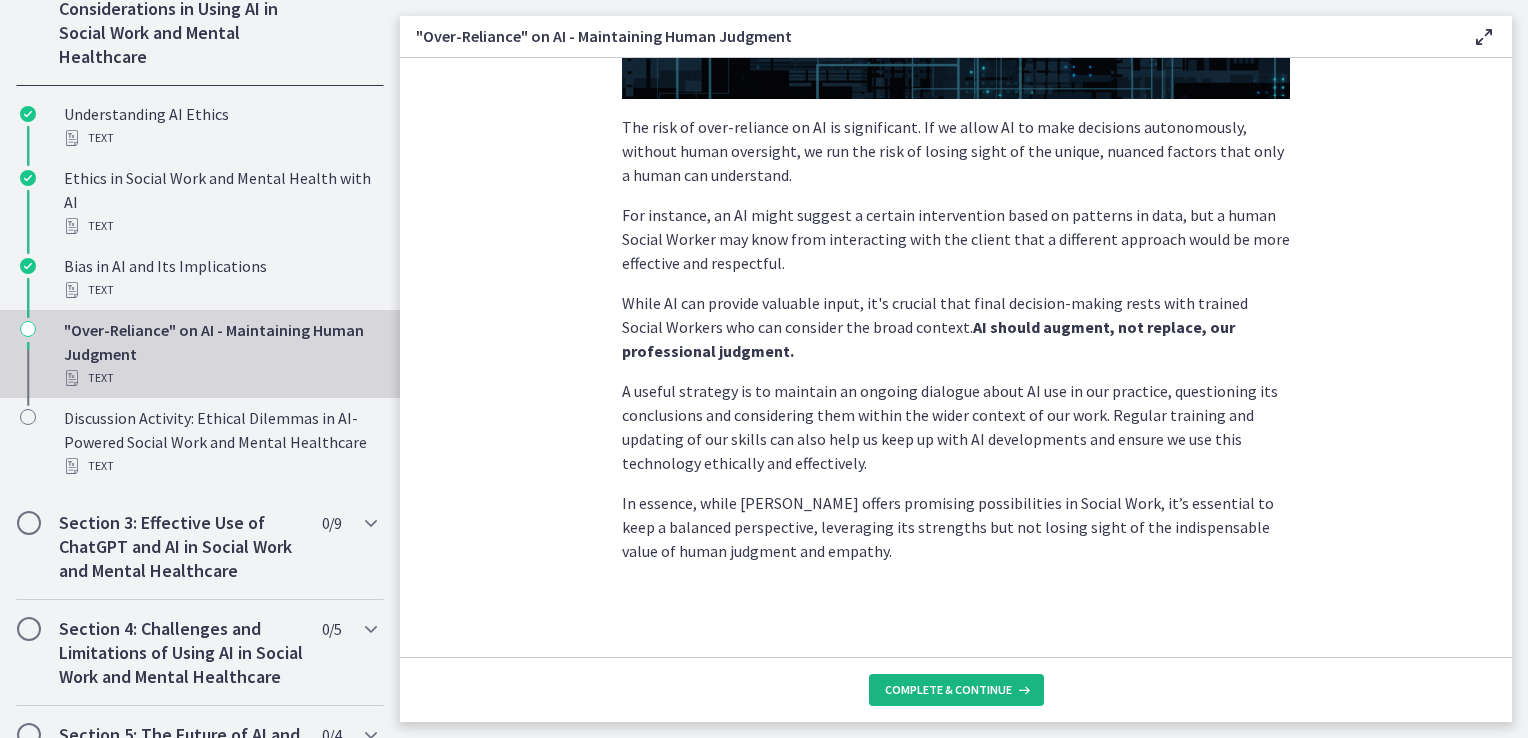 click on "Complete & continue" at bounding box center [956, 690] 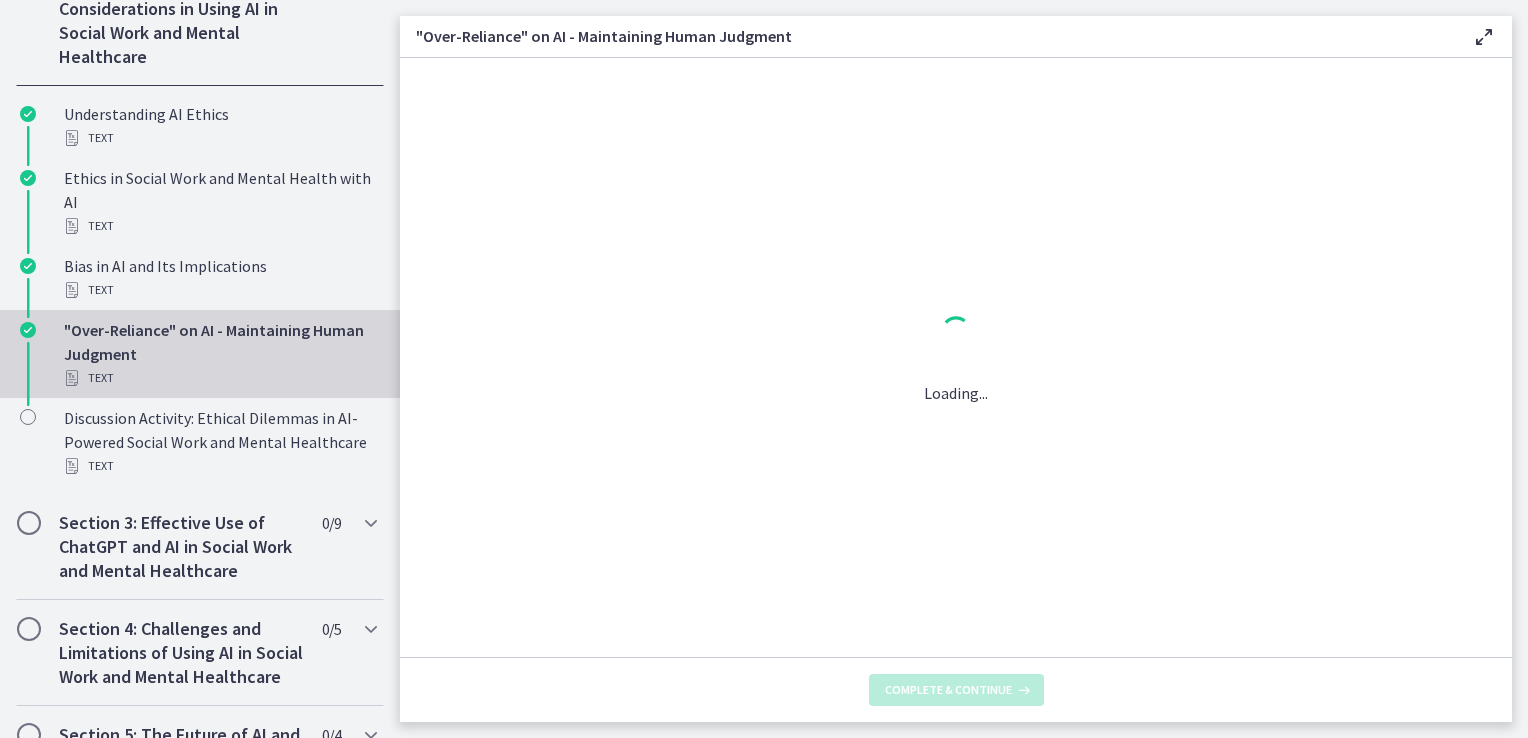 scroll, scrollTop: 0, scrollLeft: 0, axis: both 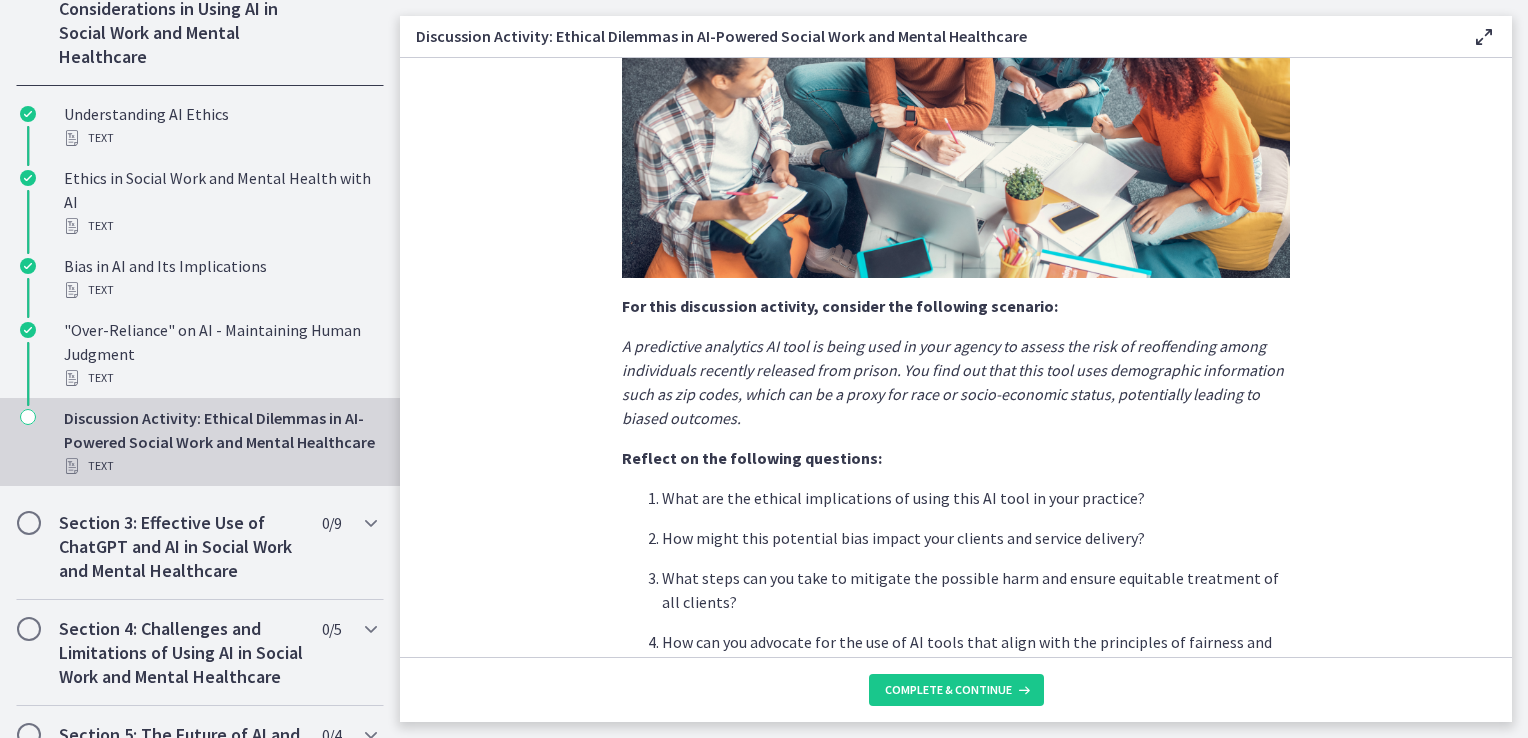 click on "A predictive analytics AI tool is being used in your agency to assess the risk of reoffending among individuals recently released from prison. You find out that this tool uses demographic information such as zip codes, which can be a proxy for race or socio-economic status, potentially leading to biased outcomes." at bounding box center (956, 382) 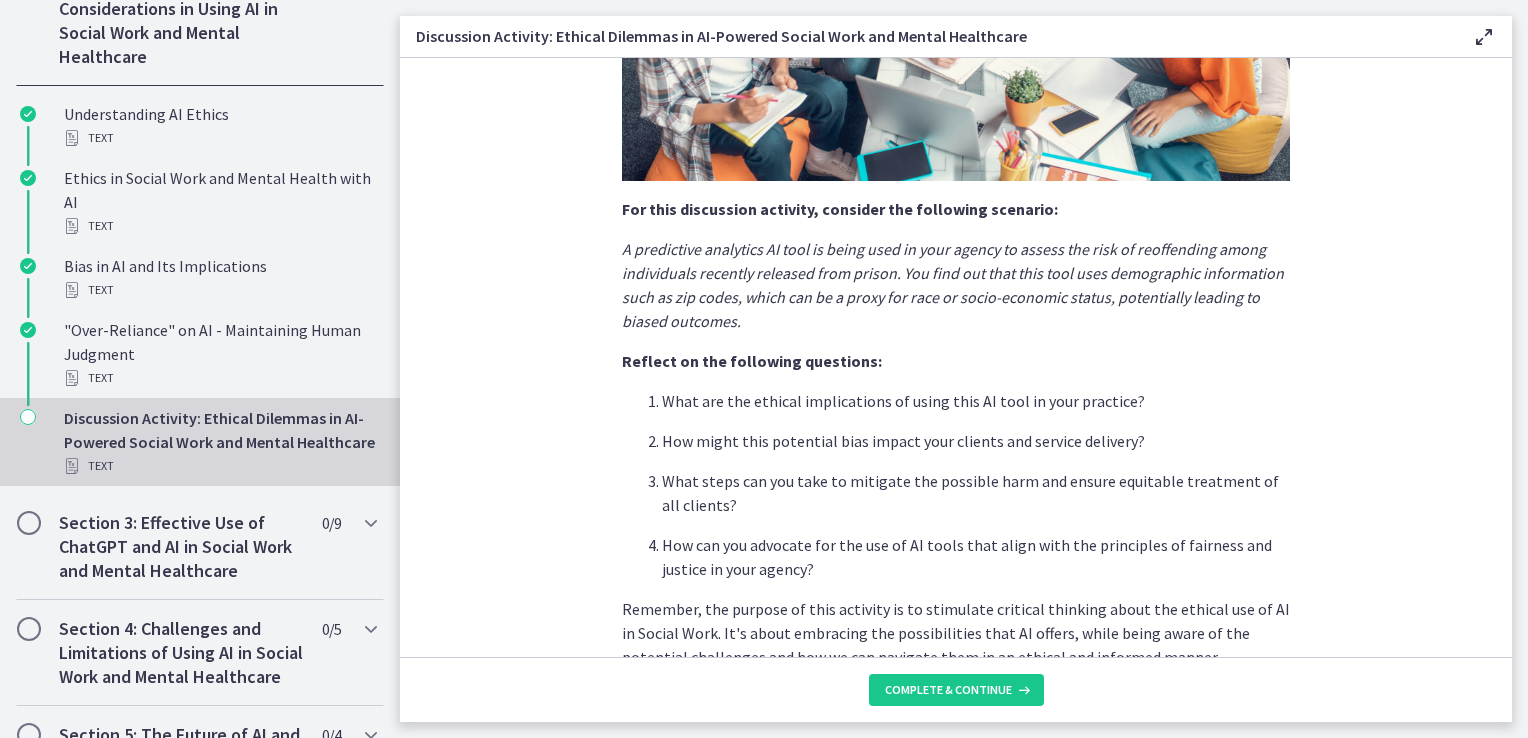 scroll, scrollTop: 400, scrollLeft: 0, axis: vertical 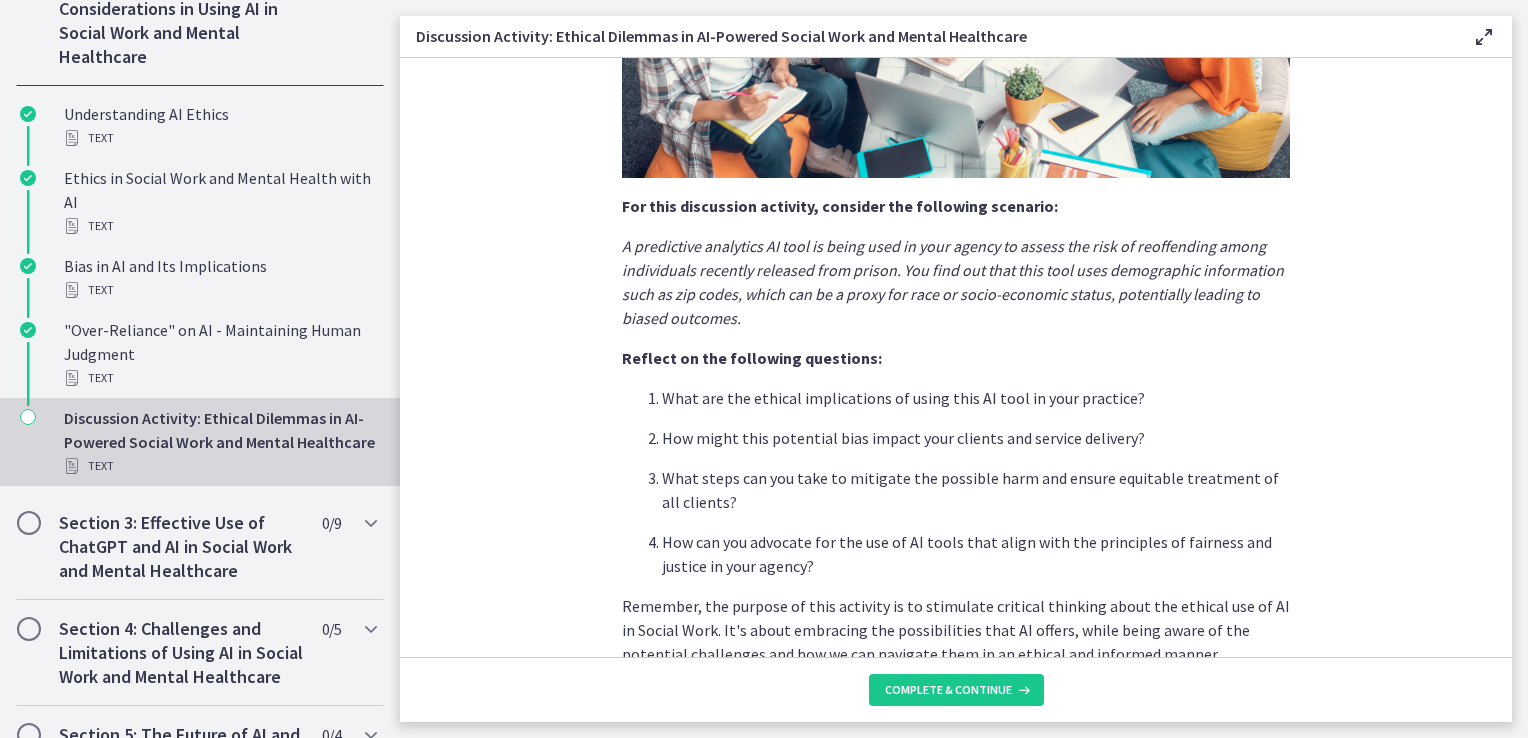 click on "What are the ethical implications of using this AI tool in your practice?
How might this potential bias impact your clients and service delivery?
What steps can you take to mitigate the possible harm and ensure equitable treatment of all clients?
How can you advocate for the use of AI tools that align with the principles of fairness and justice in your agency?" at bounding box center [956, 482] 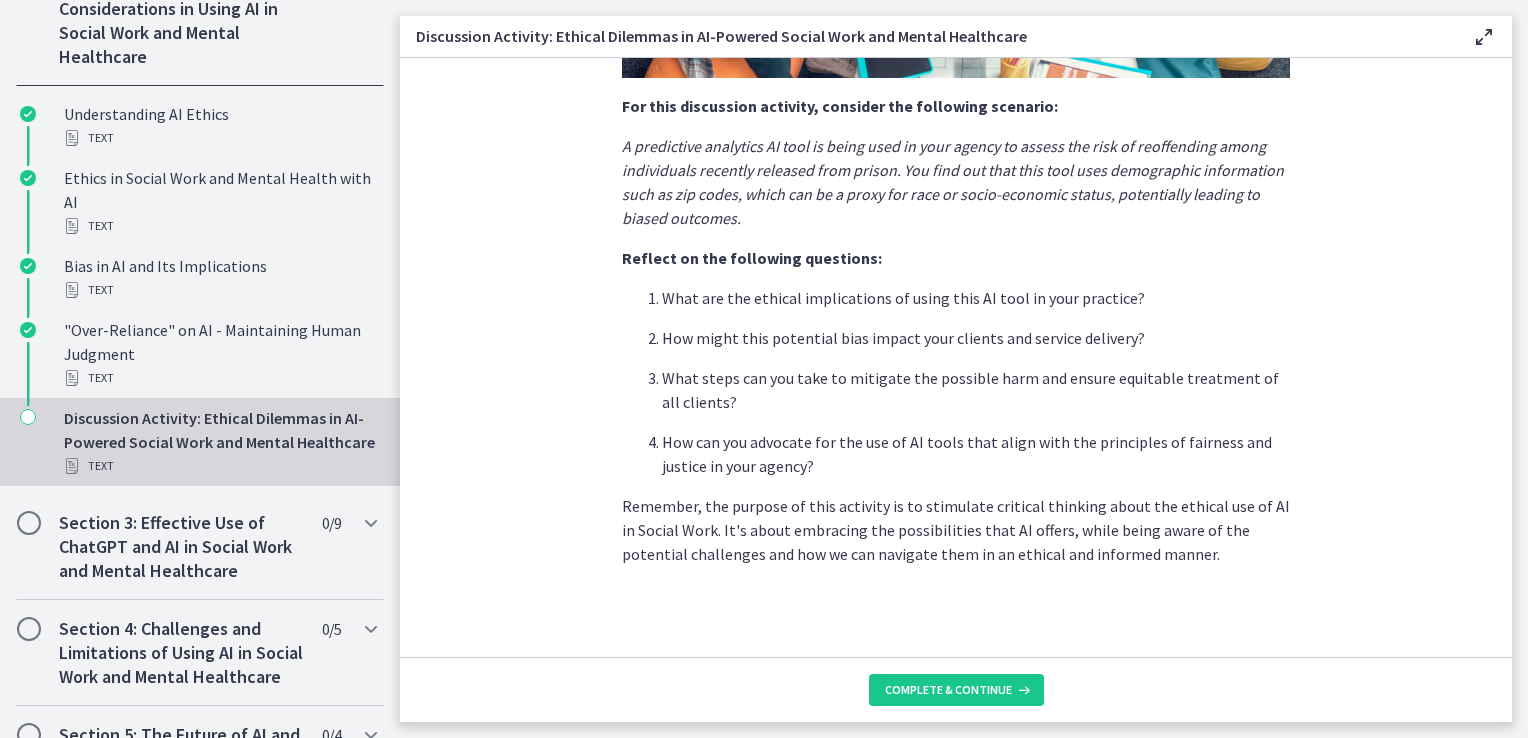 scroll, scrollTop: 504, scrollLeft: 0, axis: vertical 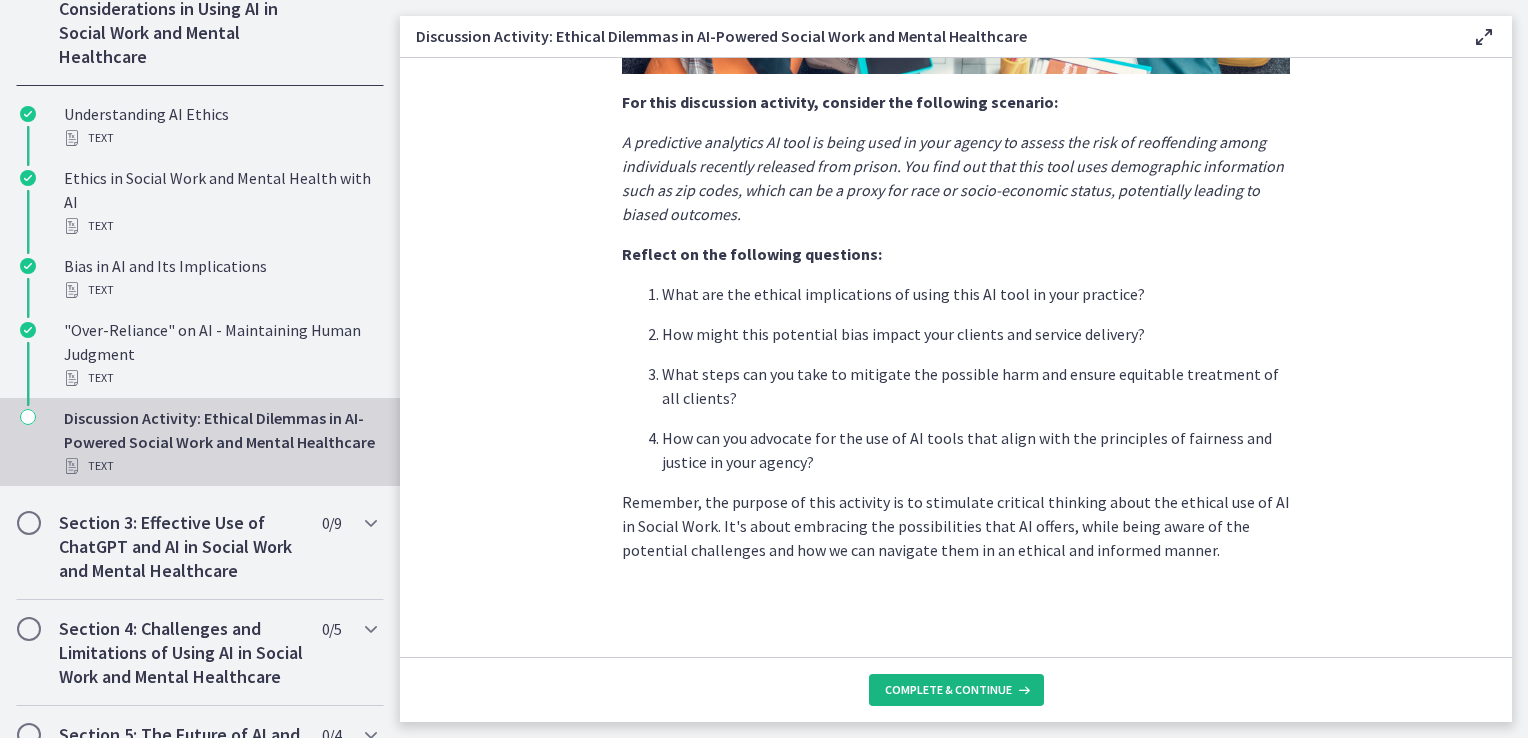 click on "Complete & continue" at bounding box center (956, 690) 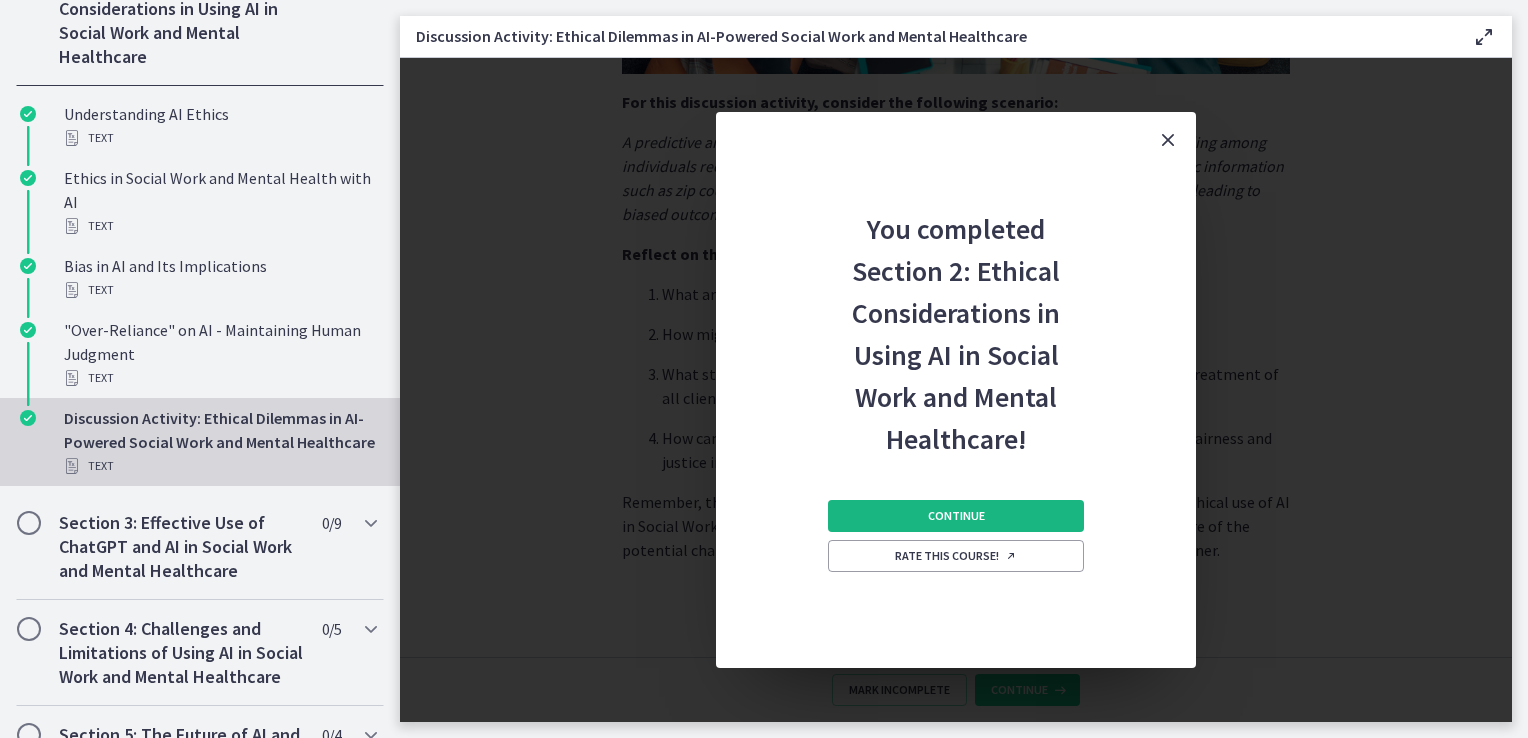 click on "Continue" at bounding box center [956, 516] 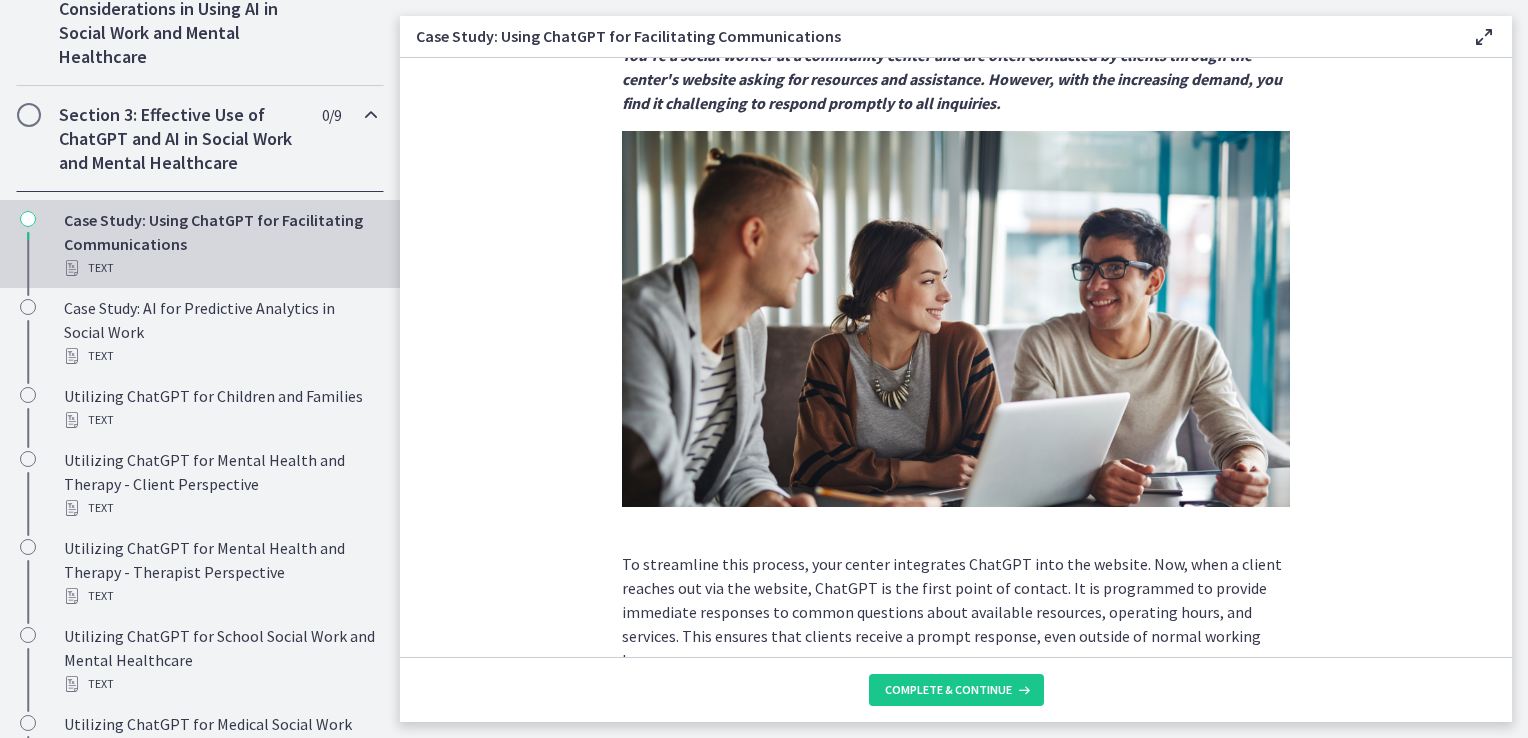 scroll, scrollTop: 200, scrollLeft: 0, axis: vertical 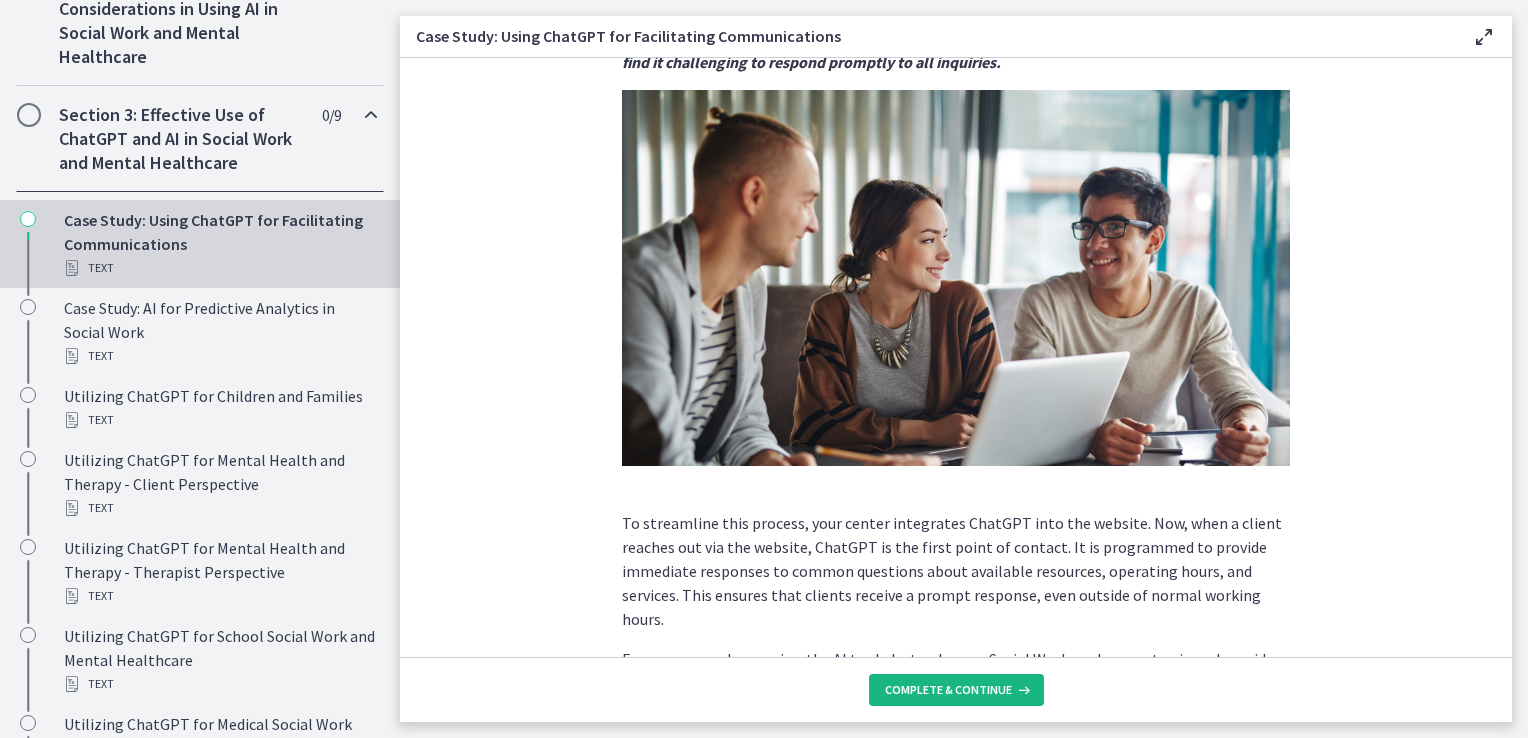 click on "Complete & continue" at bounding box center [948, 690] 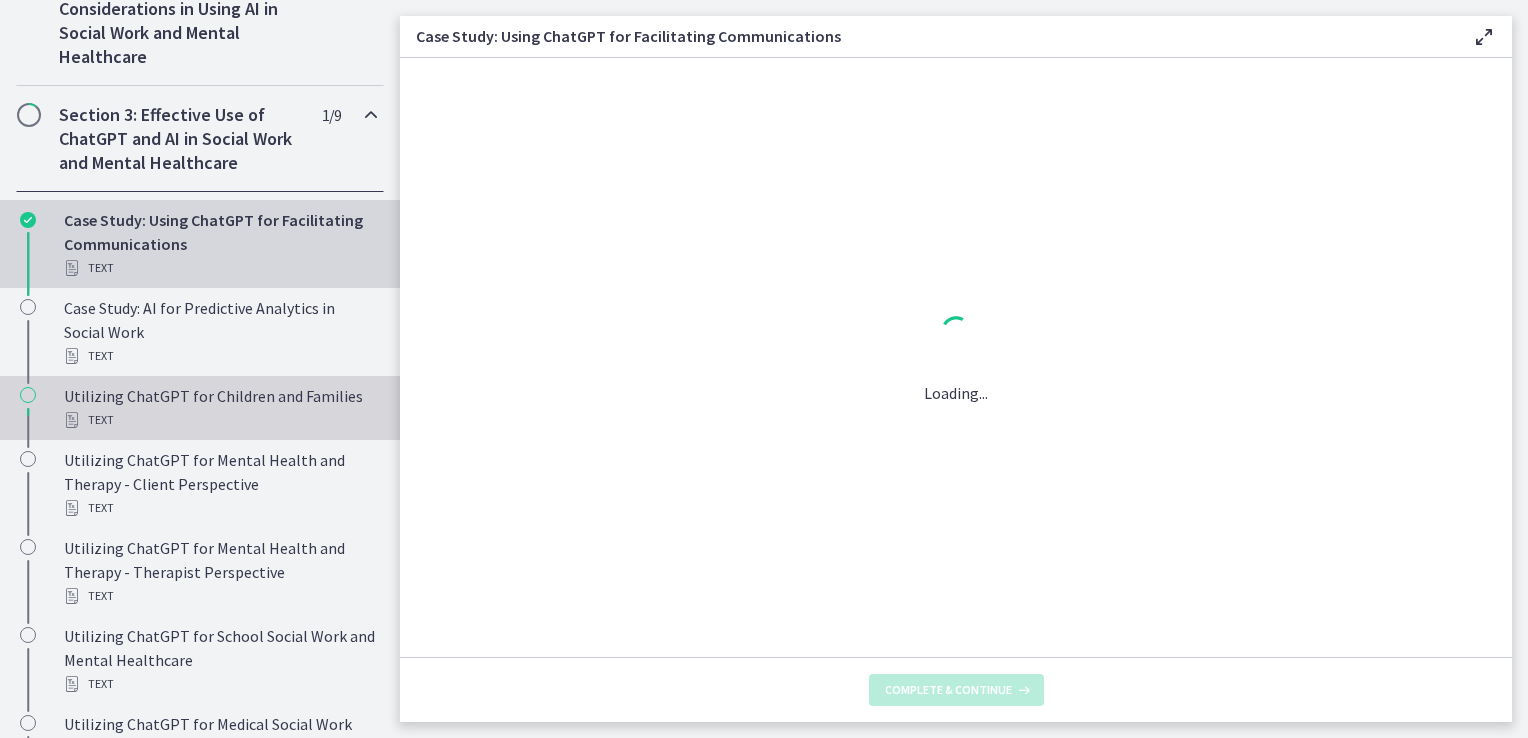 scroll, scrollTop: 0, scrollLeft: 0, axis: both 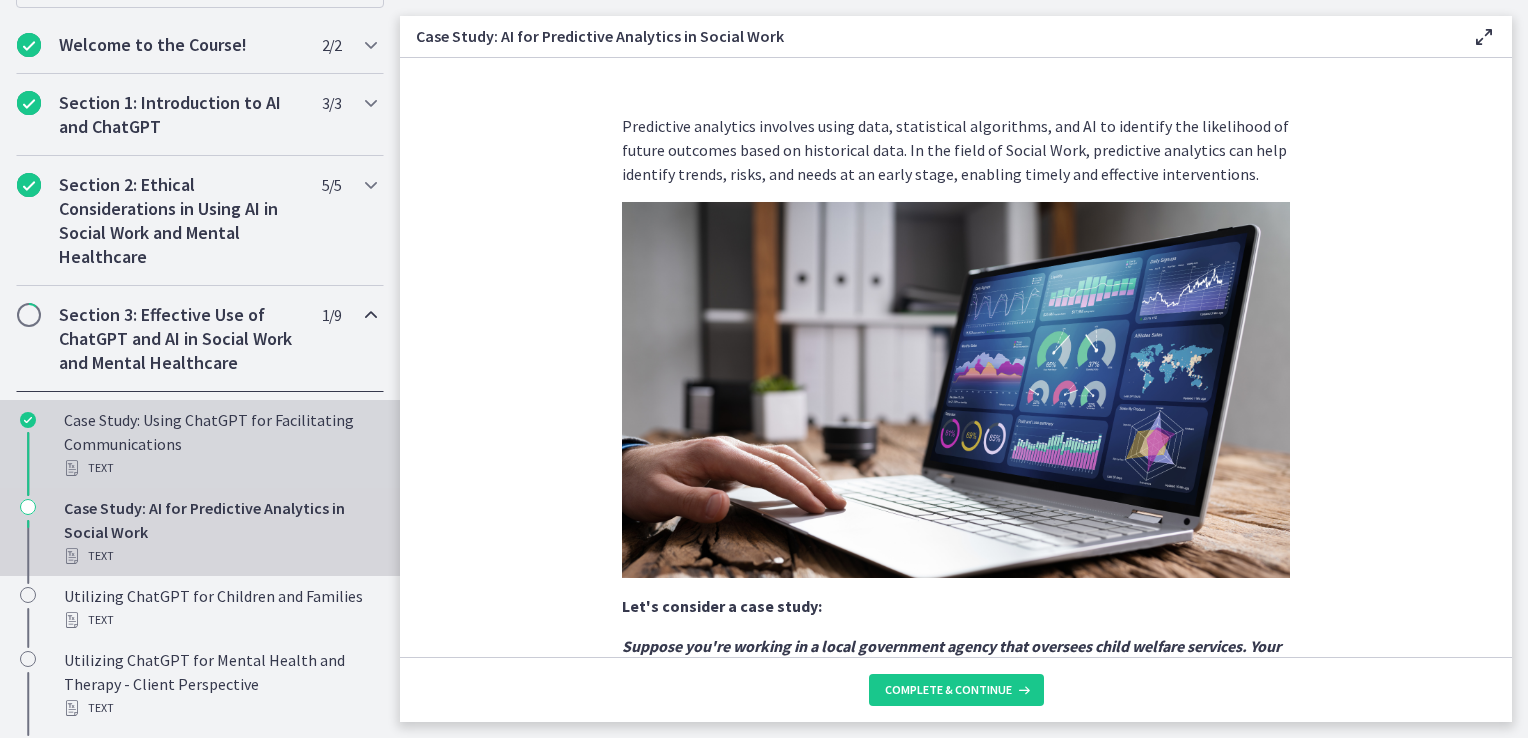 click on "Case Study: Using ChatGPT for Facilitating Communications
Text" at bounding box center [220, 444] 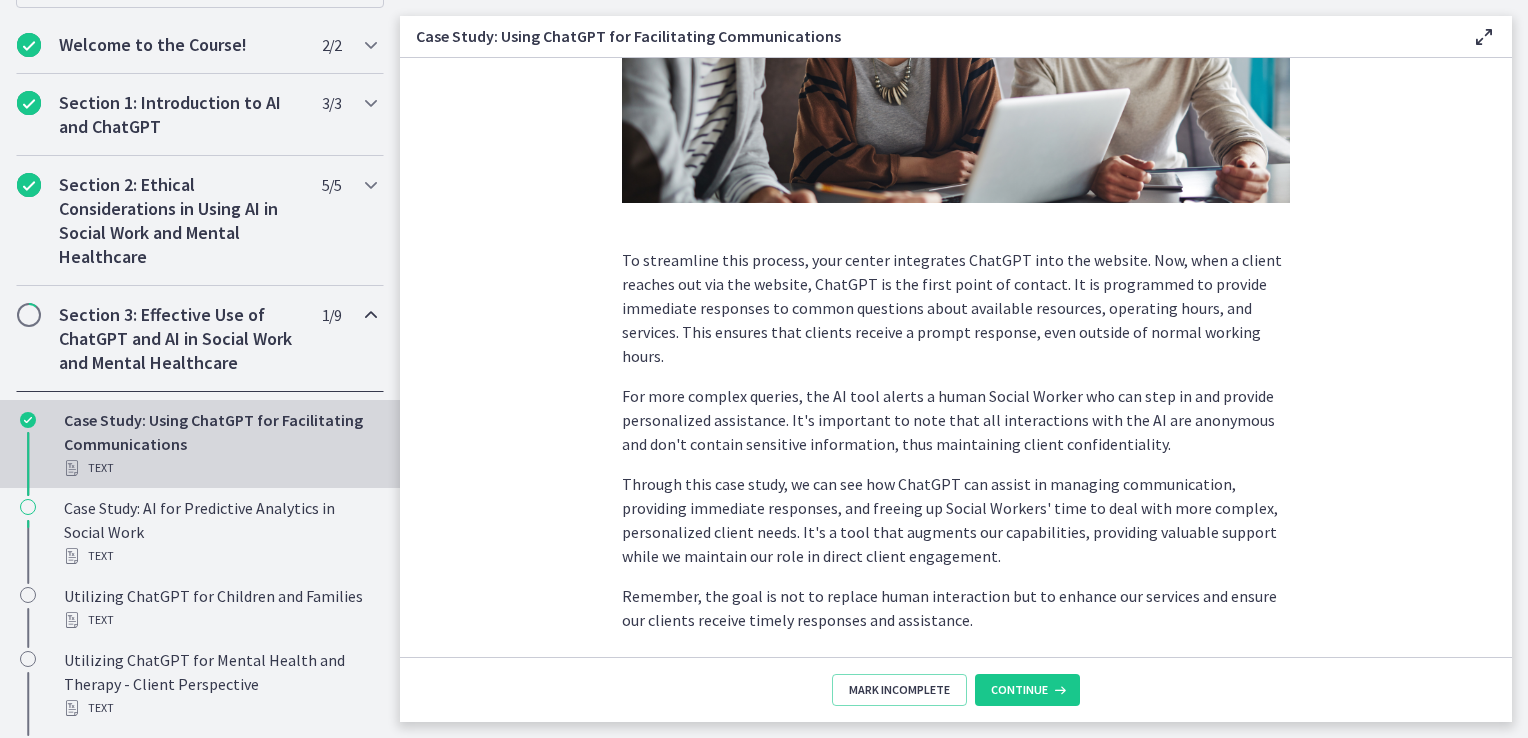 scroll, scrollTop: 500, scrollLeft: 0, axis: vertical 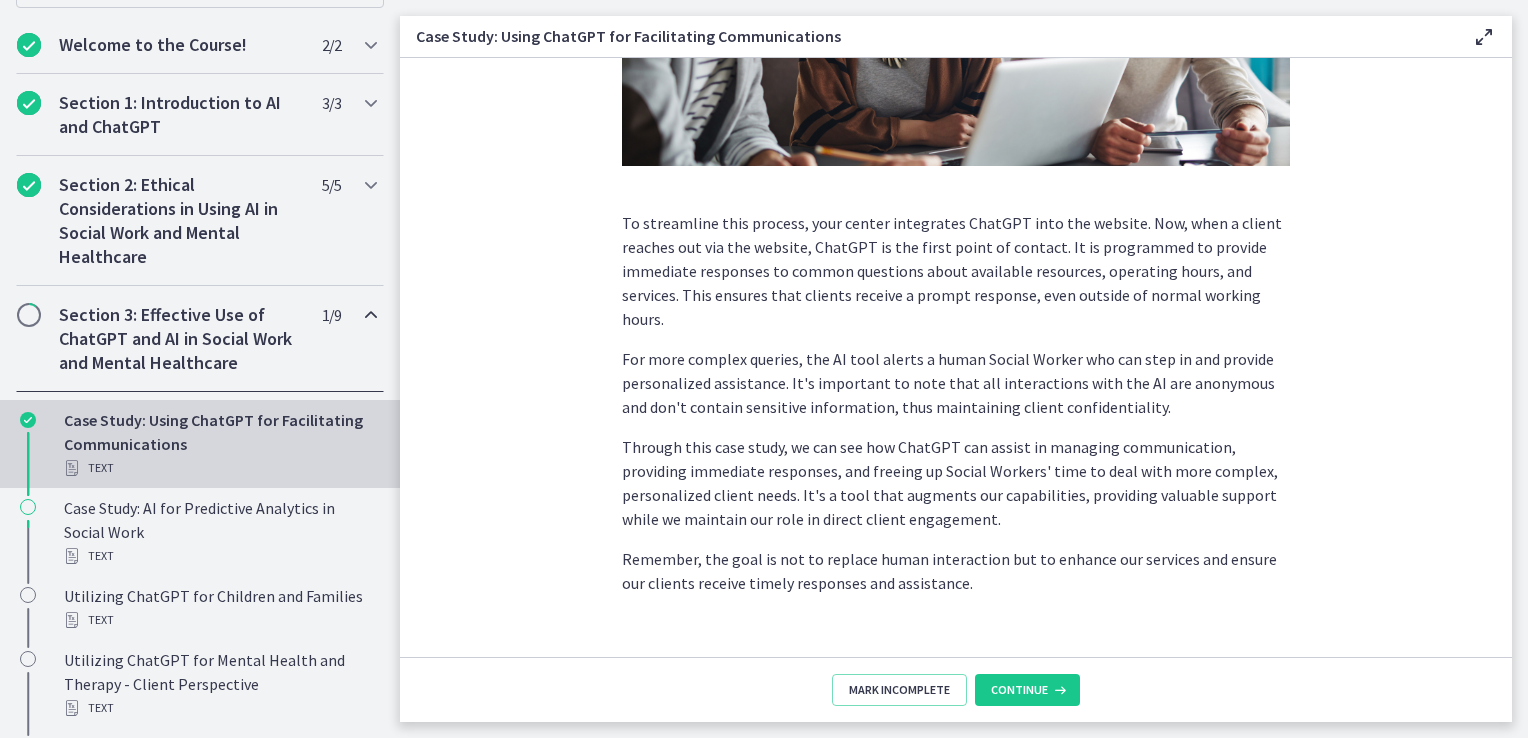 click on "For more complex queries, the AI tool alerts a human Social Worker who can step in and provide personalized assistance. It's important to note that all interactions with the AI are anonymous and don't contain sensitive information, thus maintaining client confidentiality." at bounding box center (956, 383) 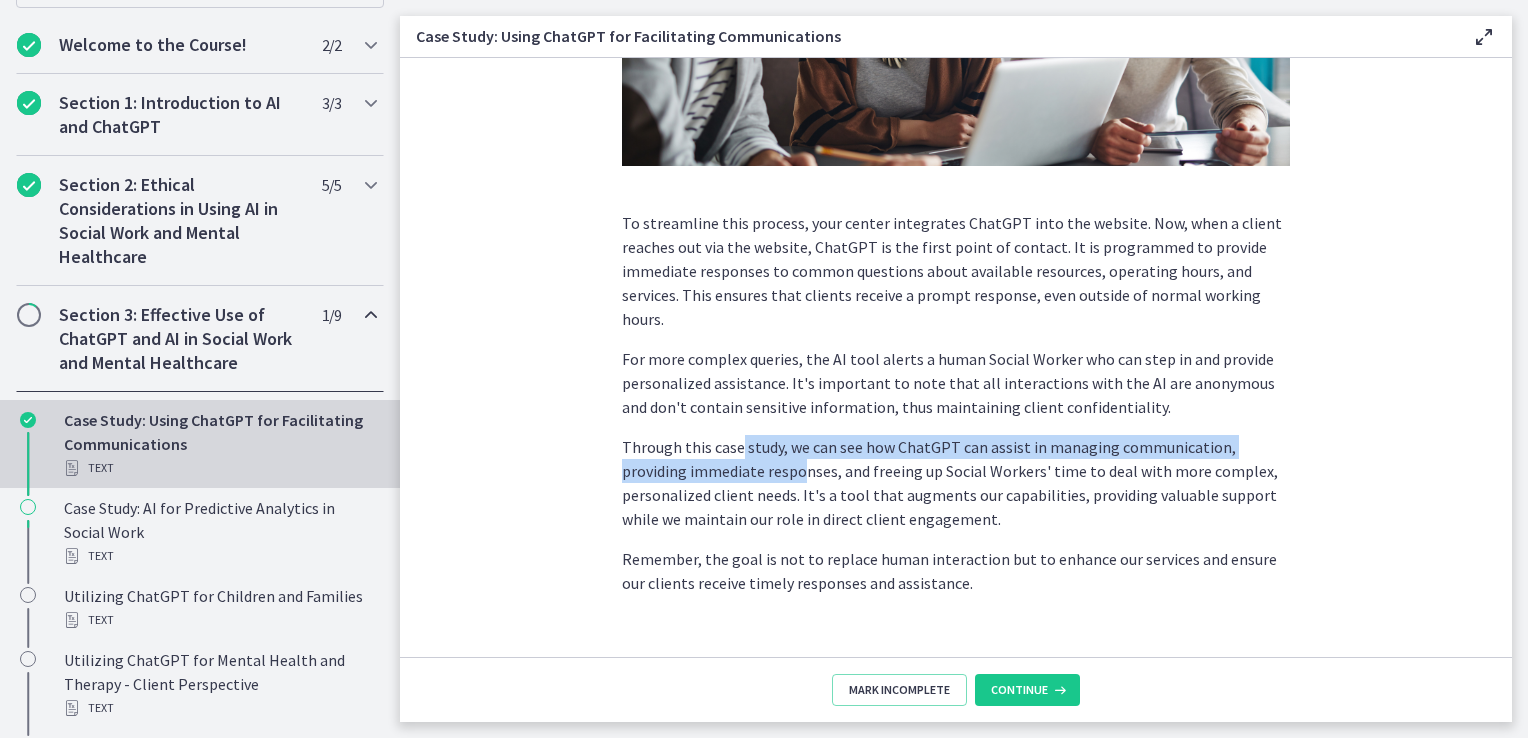 click on "Through this case study, we can see how ChatGPT can assist in managing communication, providing immediate responses, and freeing up Social Workers' time to deal with more complex, personalized client needs. It's a tool that augments our capabilities, providing valuable support while we maintain our role in direct client engagement." at bounding box center [956, 483] 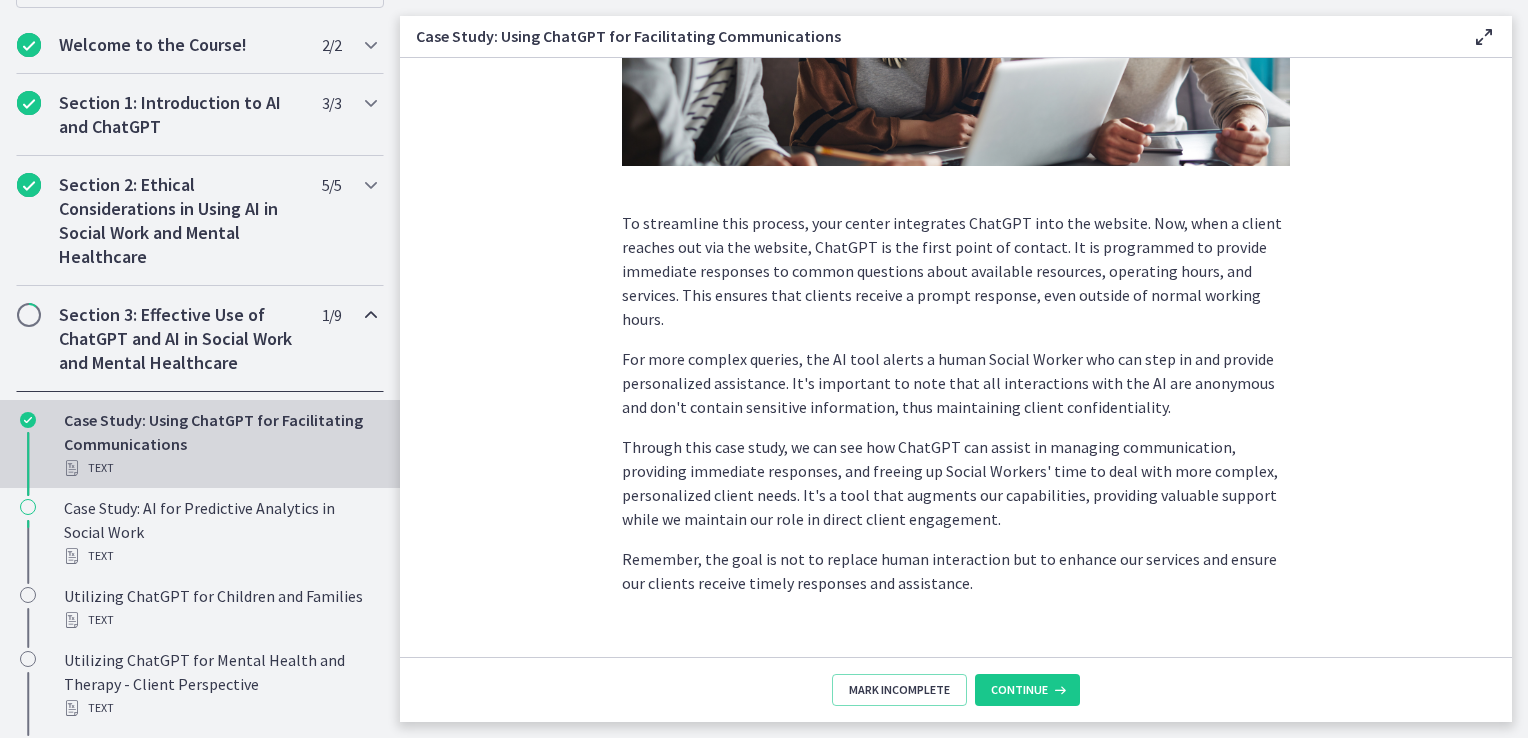 click on "Through this case study, we can see how ChatGPT can assist in managing communication, providing immediate responses, and freeing up Social Workers' time to deal with more complex, personalized client needs. It's a tool that augments our capabilities, providing valuable support while we maintain our role in direct client engagement." at bounding box center [956, 483] 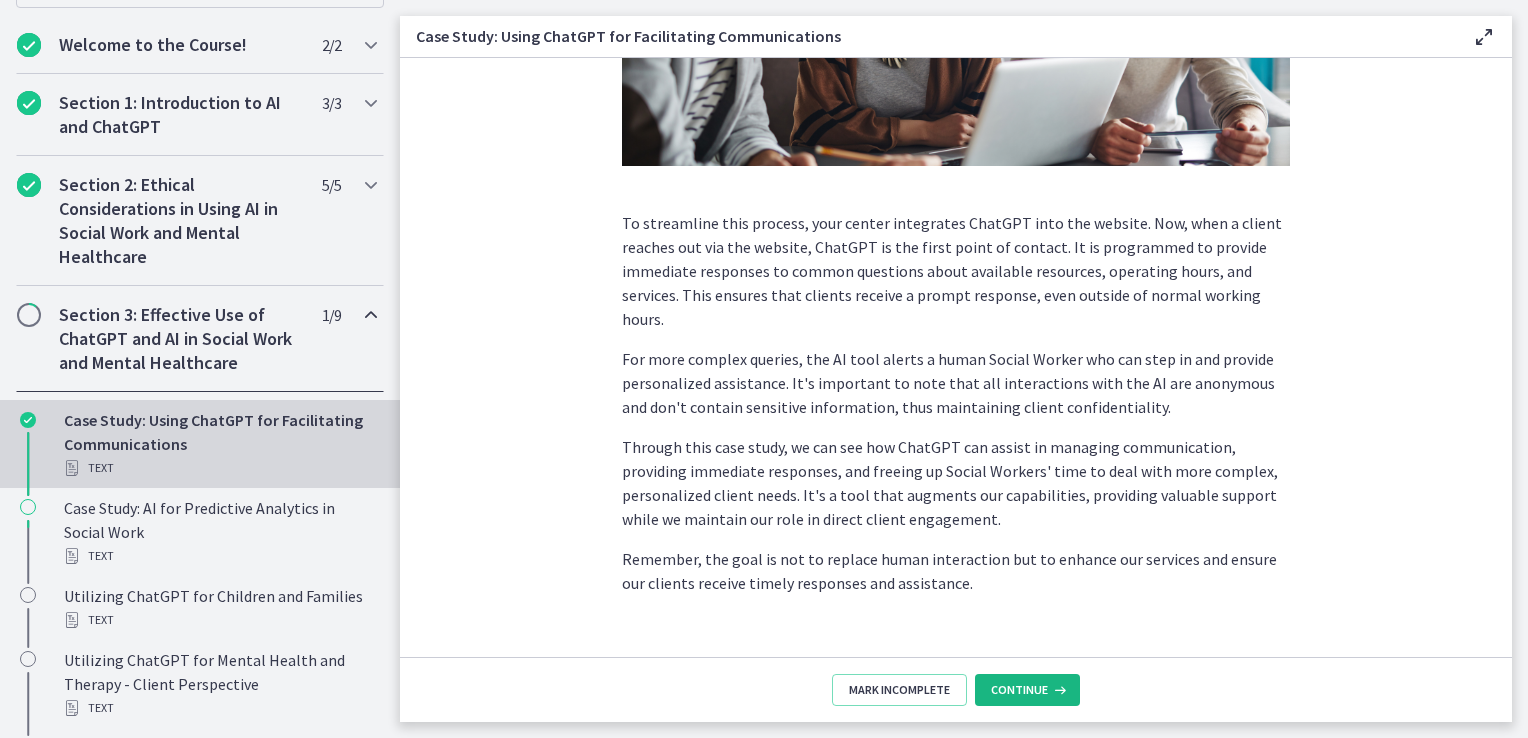 click on "Continue" at bounding box center [1027, 690] 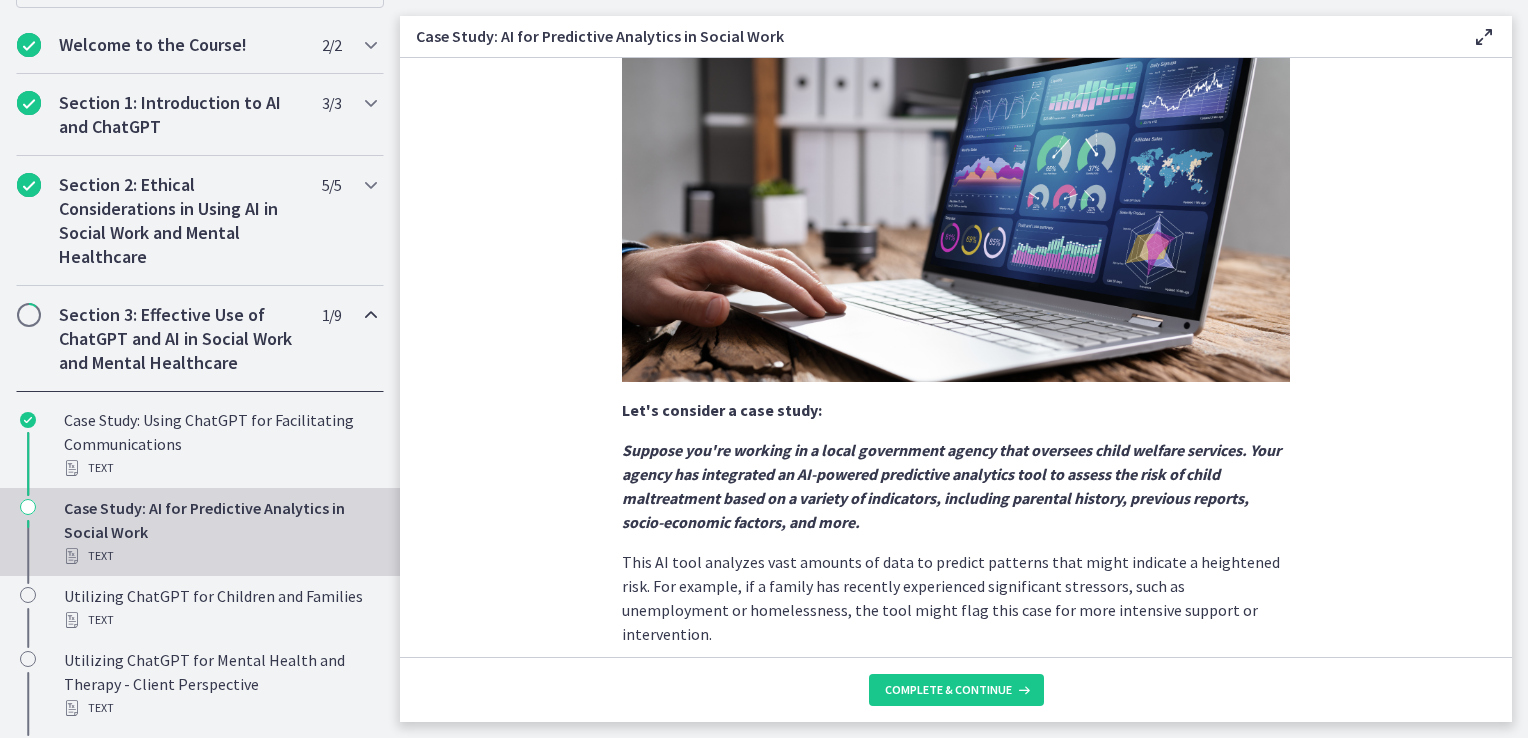 scroll, scrollTop: 200, scrollLeft: 0, axis: vertical 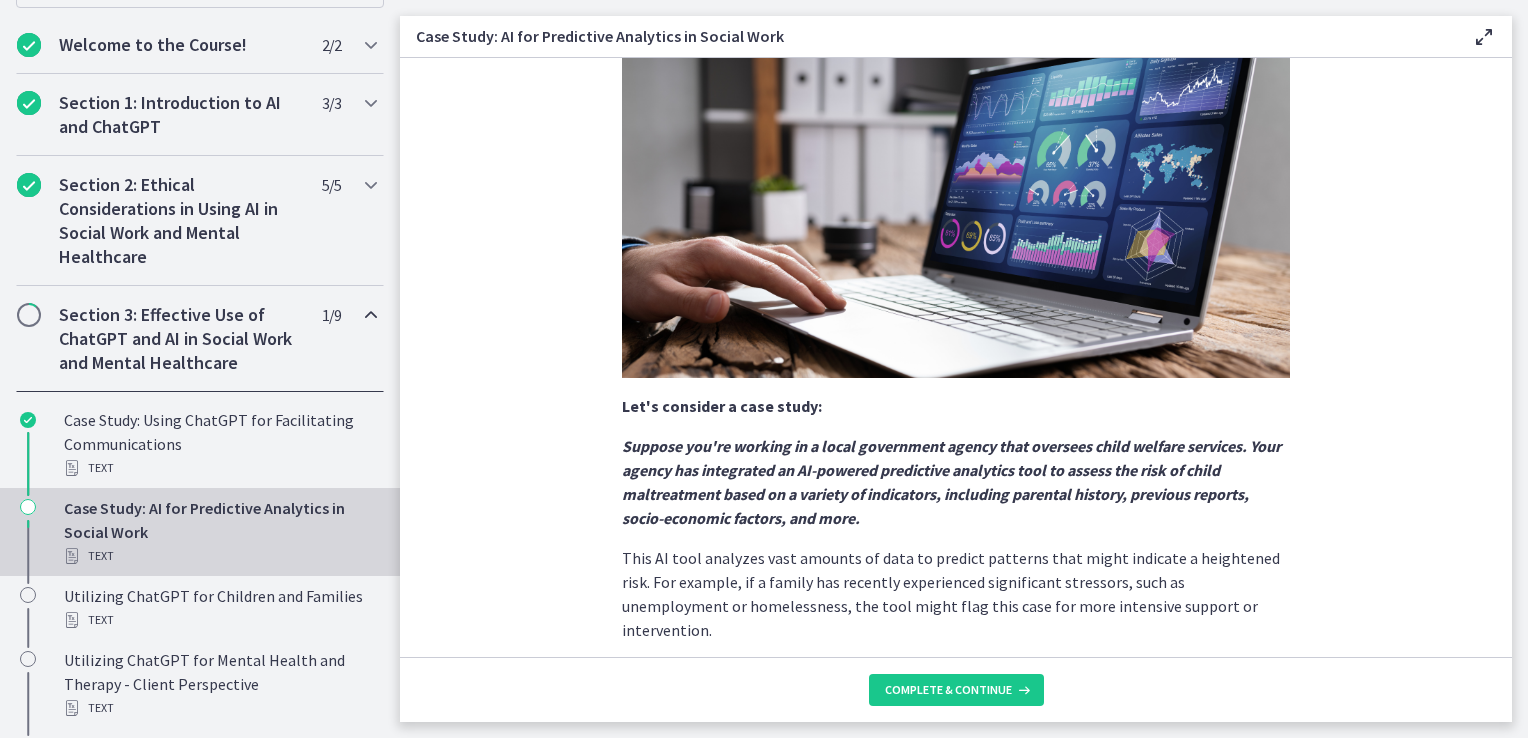 click on "Suppose you're working in a local government agency that oversees child welfare services. Your agency has integrated an AI-powered predictive analytics tool to assess the risk of child maltreatment based on a variety of indicators, including parental history, previous reports, socio-economic factors, and more." at bounding box center (951, 482) 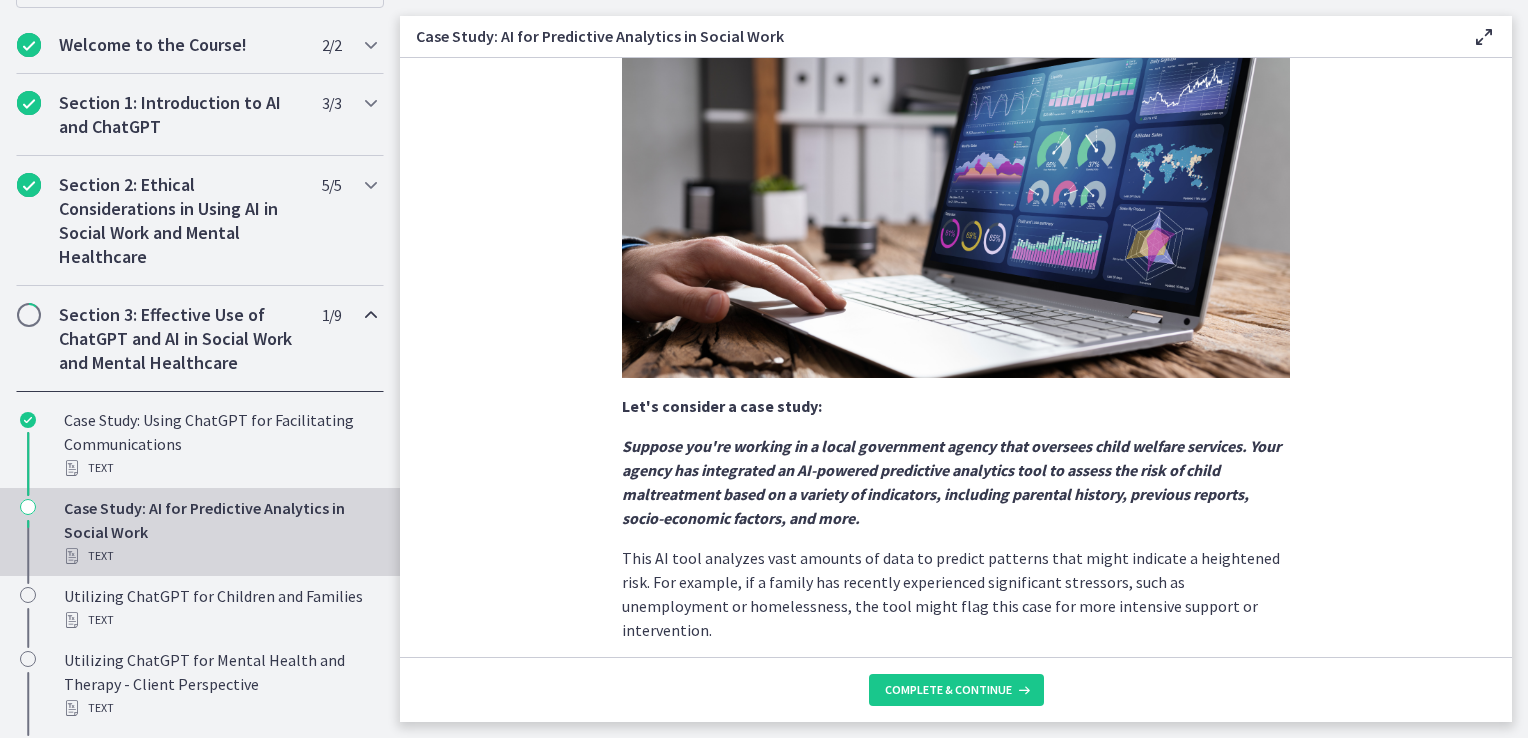 click on "Predictive analytics involves using data, statistical algorithms, and AI to identify the likelihood of future outcomes based on historical data. In the field of Social Work, predictive analytics can help identify trends, risks, and needs at an early stage, enabling timely and effective interventions.
Let's consider a case study:
Suppose you're working in a local government agency that oversees child welfare services. Your agency has integrated an AI-powered predictive analytics tool to assess the risk of child maltreatment based on a variety of indicators, including parental history, previous reports, socio-economic factors, and more.
This AI tool analyzes vast amounts of data to predict patterns that might indicate a heightened risk. For example, if a family has recently experienced significant stressors, such as unemployment or homelessness, the tool might flag this case for more intensive support or intervention.
However, it's crucial to use such a tool ethically and responsibly" at bounding box center [956, 390] 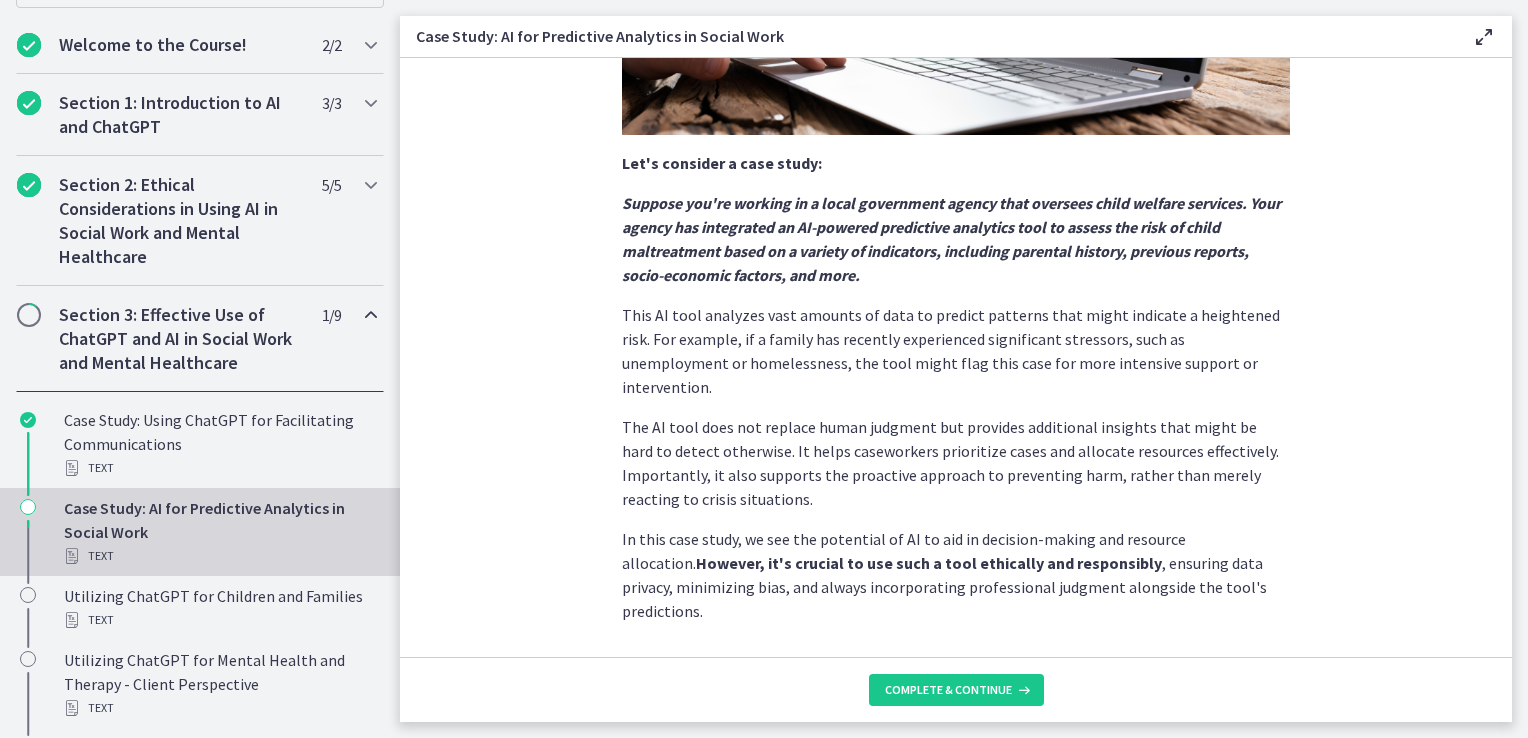 scroll, scrollTop: 456, scrollLeft: 0, axis: vertical 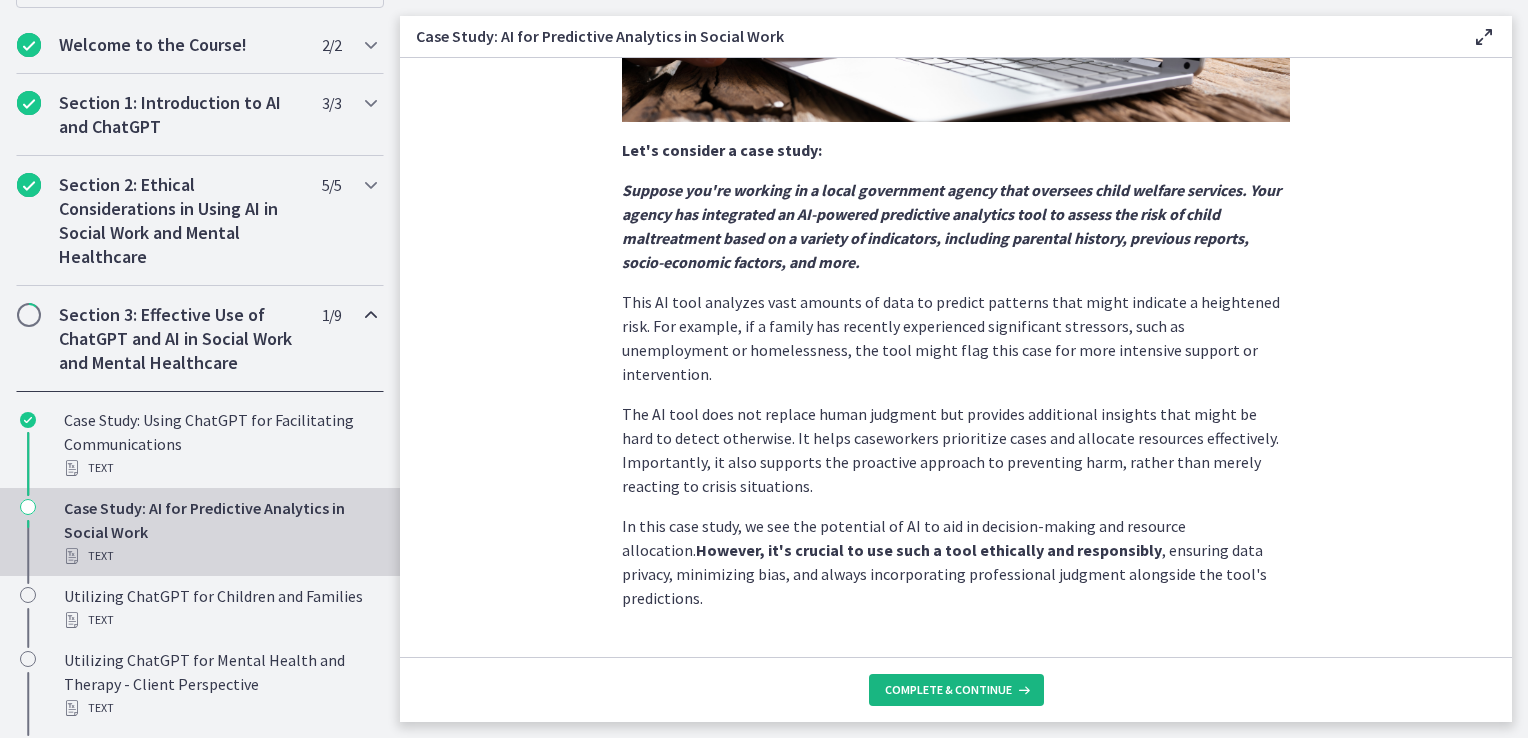 click on "Complete & continue" at bounding box center (948, 690) 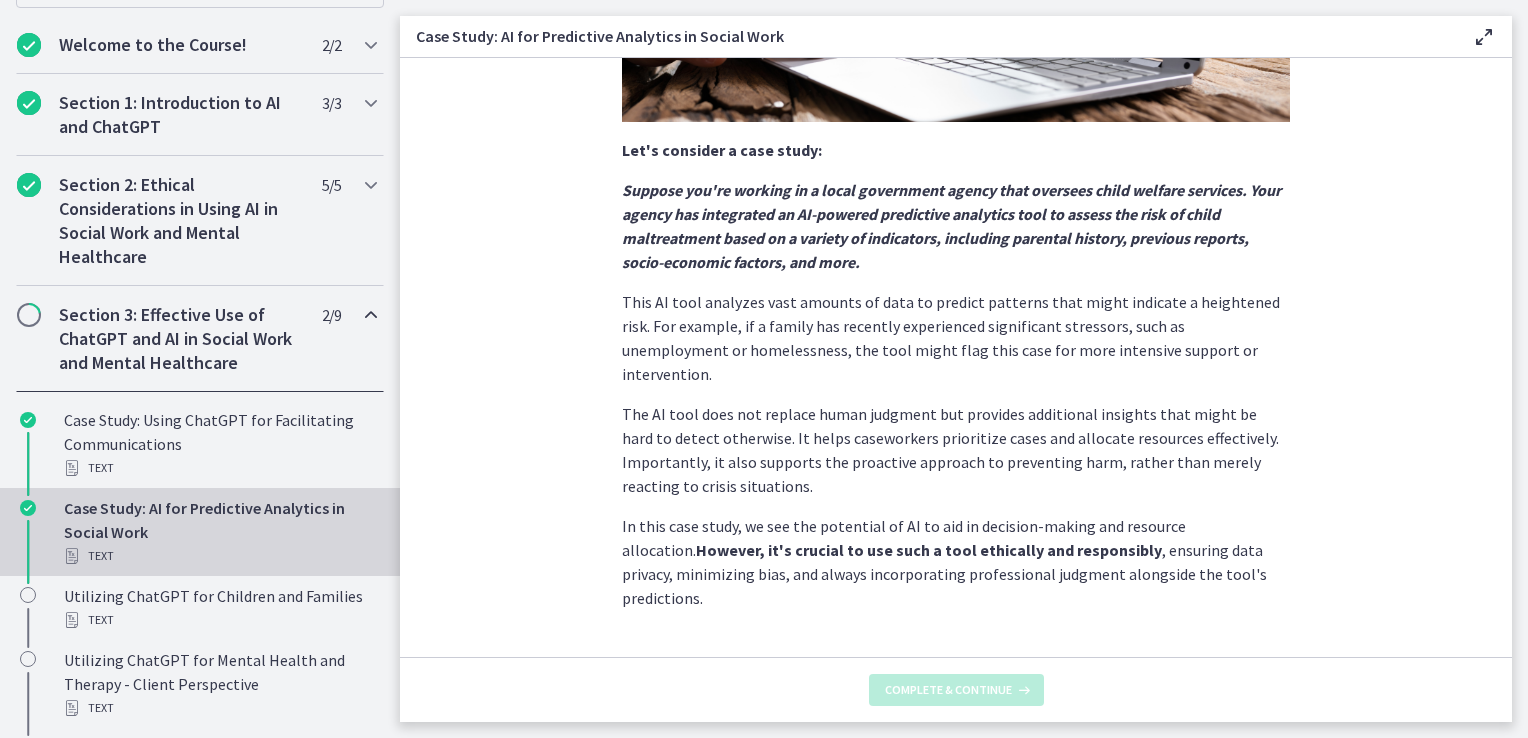scroll, scrollTop: 0, scrollLeft: 0, axis: both 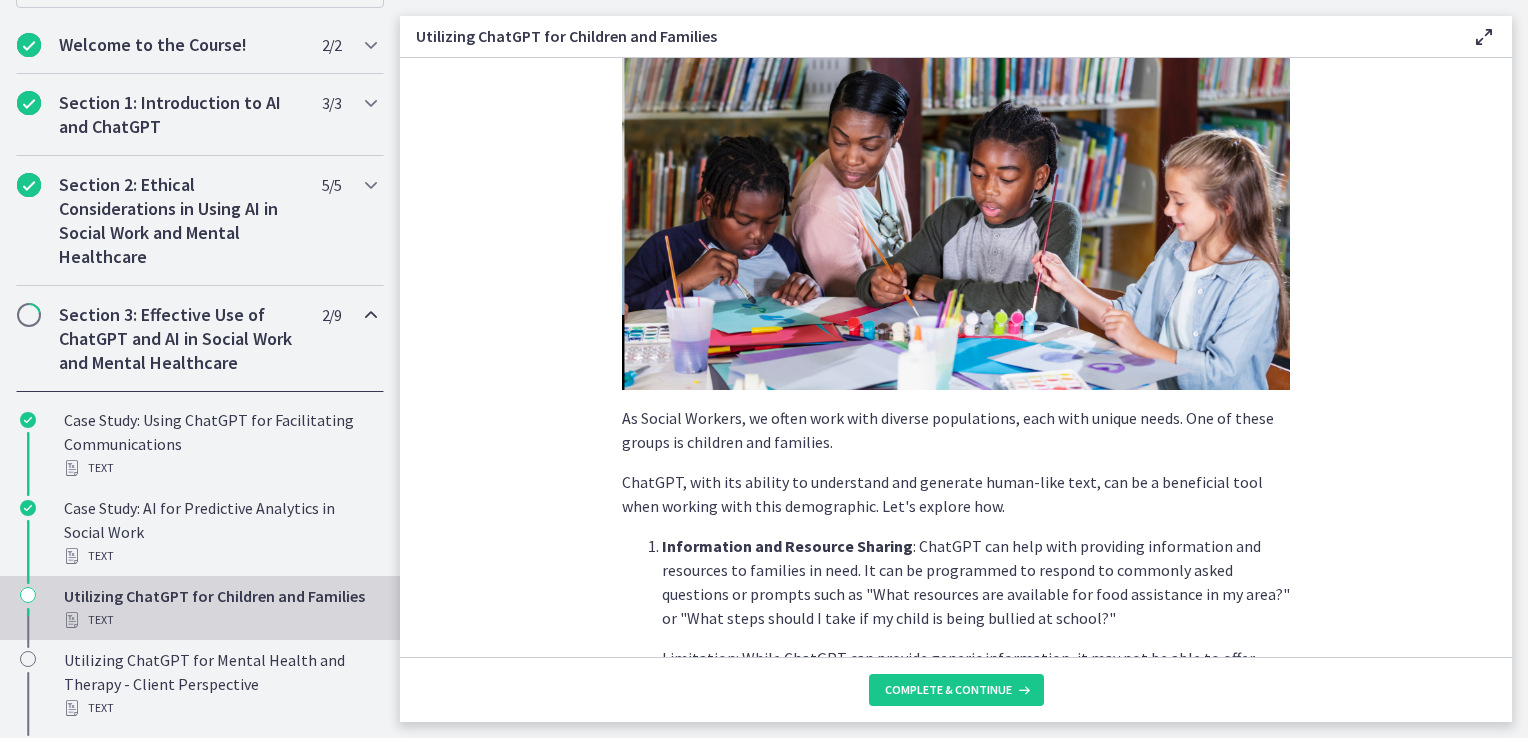 click on "ChatGPT, with its ability to understand and generate human-like text, can be a beneficial tool when working with this demographic. Let's explore how." at bounding box center [956, 494] 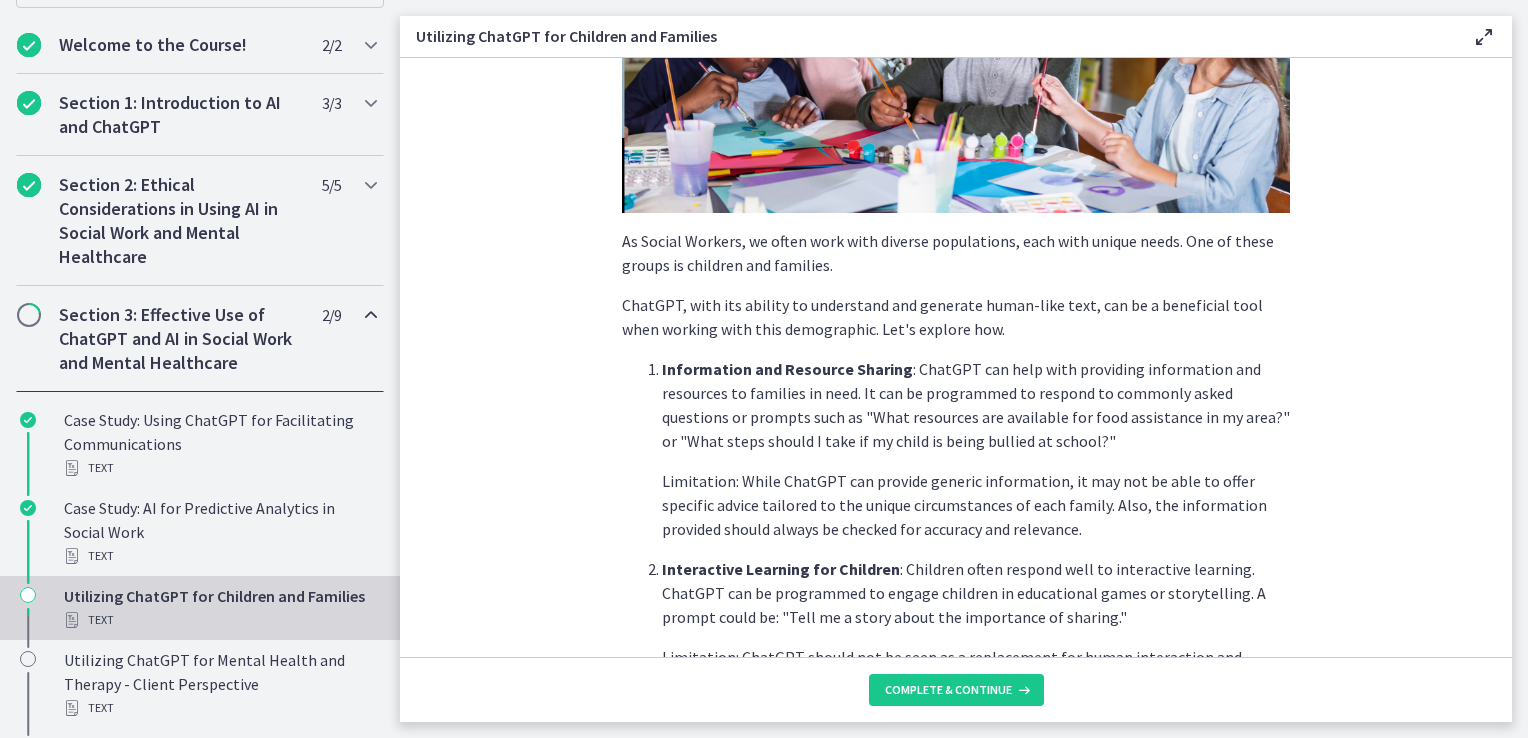 scroll, scrollTop: 300, scrollLeft: 0, axis: vertical 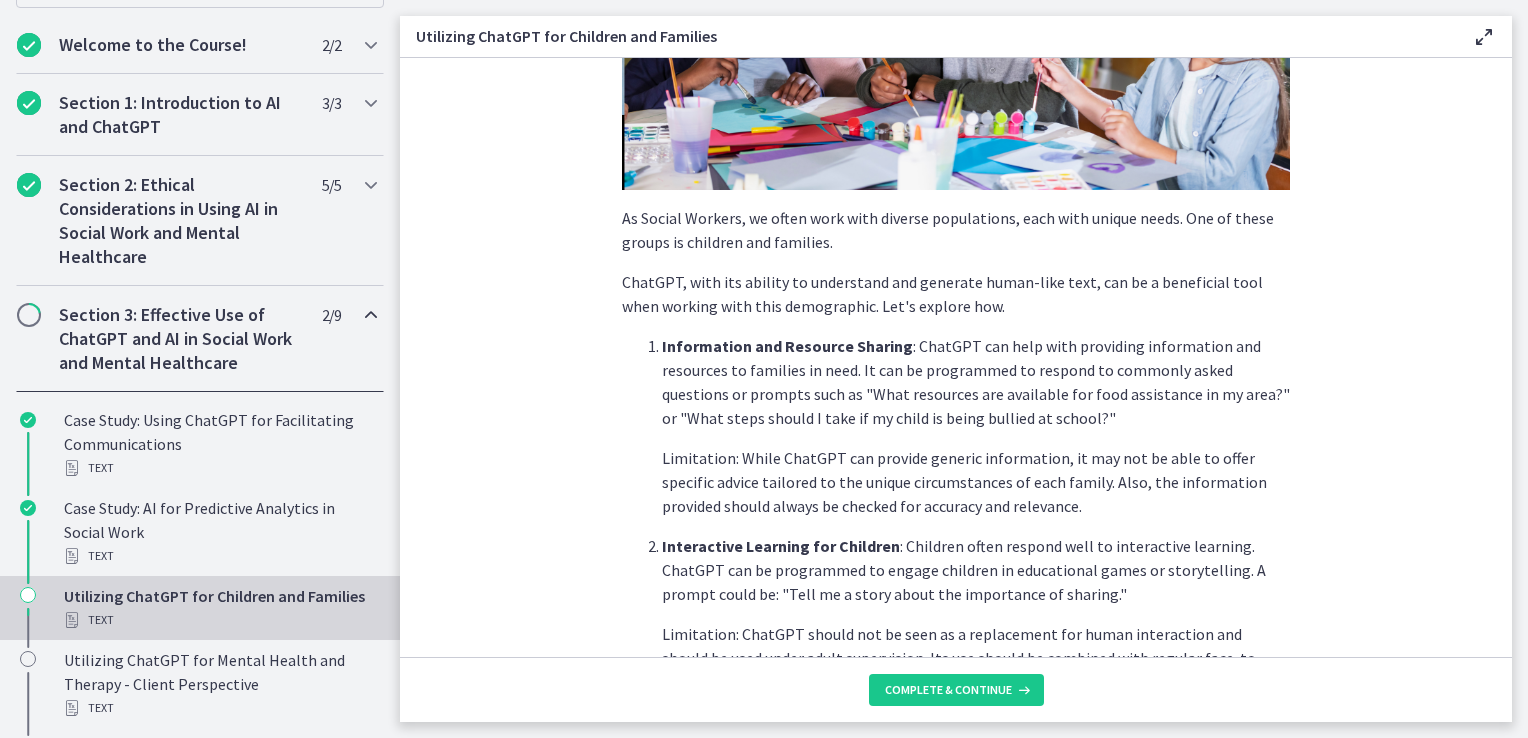 click on "Information and Resource Sharing : ChatGPT can help with providing information and resources to families in need. It can be programmed to respond to commonly asked questions or prompts such as "What resources are available for food assistance in my area?" or "What steps should I take if my child is being bullied at school?"" at bounding box center [976, 382] 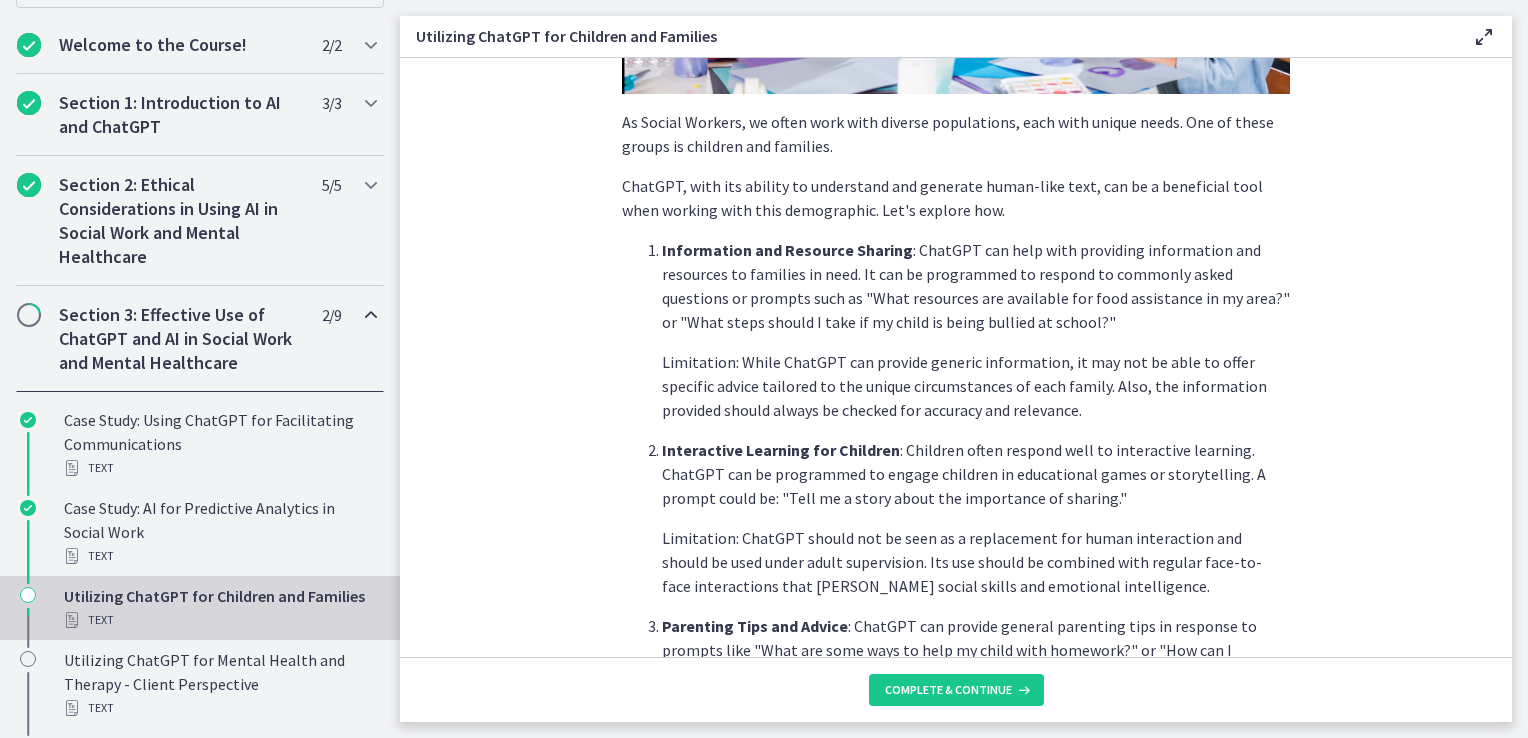 scroll, scrollTop: 400, scrollLeft: 0, axis: vertical 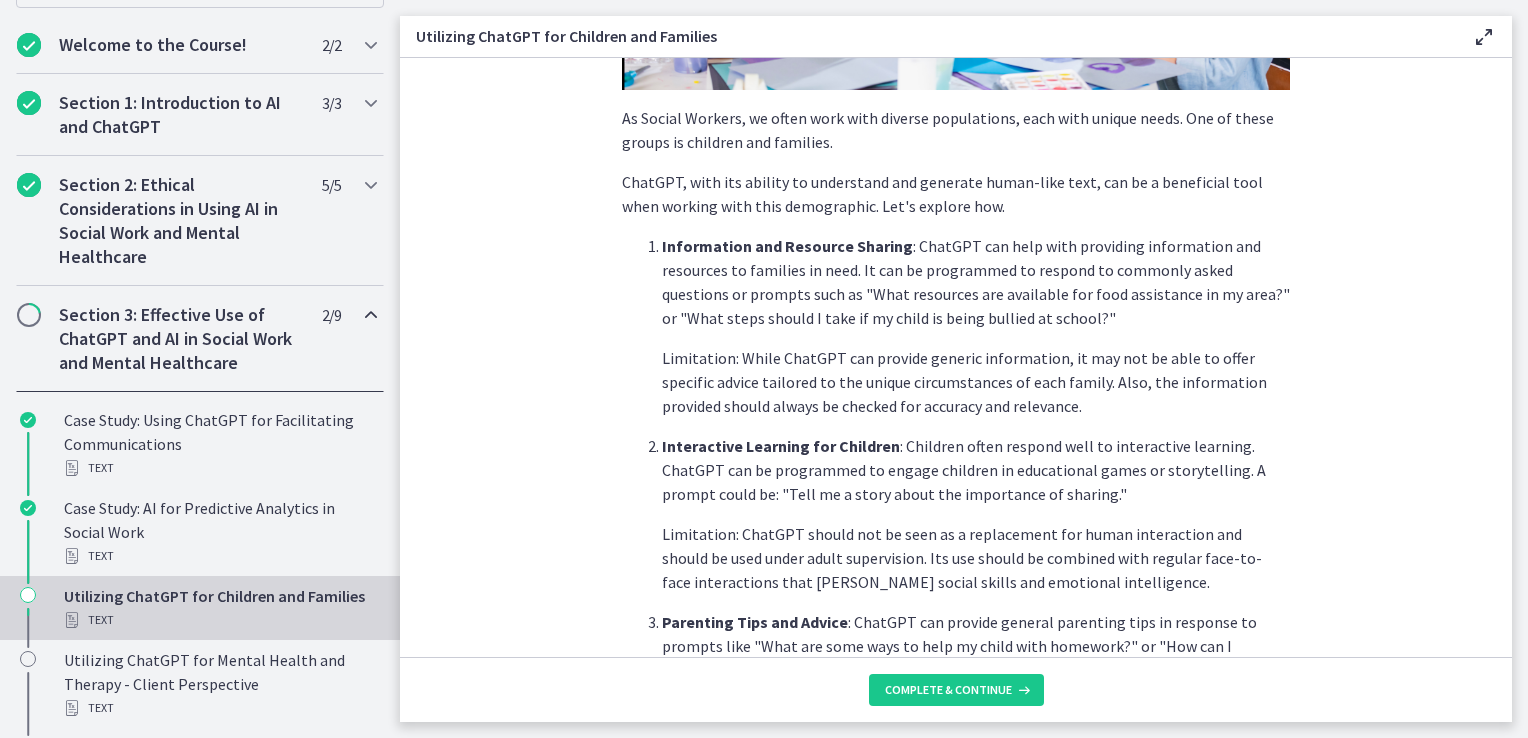 click on "Information and Resource Sharing : ChatGPT can help with providing information and resources to families in need. It can be programmed to respond to commonly asked questions or prompts such as "What resources are available for food assistance in my area?" or "What steps should I take if my child is being bullied at school?"
Limitation: While ChatGPT can provide generic information, it may not be able to offer specific advice tailored to the unique circumstances of each family. Also, the information provided should always be checked for accuracy and relevance.
Interactive Learning for Children : Children often respond well to interactive learning. ChatGPT can be programmed to engage children in educational games or storytelling. A prompt could be: "Tell me a story about the importance of sharing."
Parenting Tips and Advice" at bounding box center [956, 502] 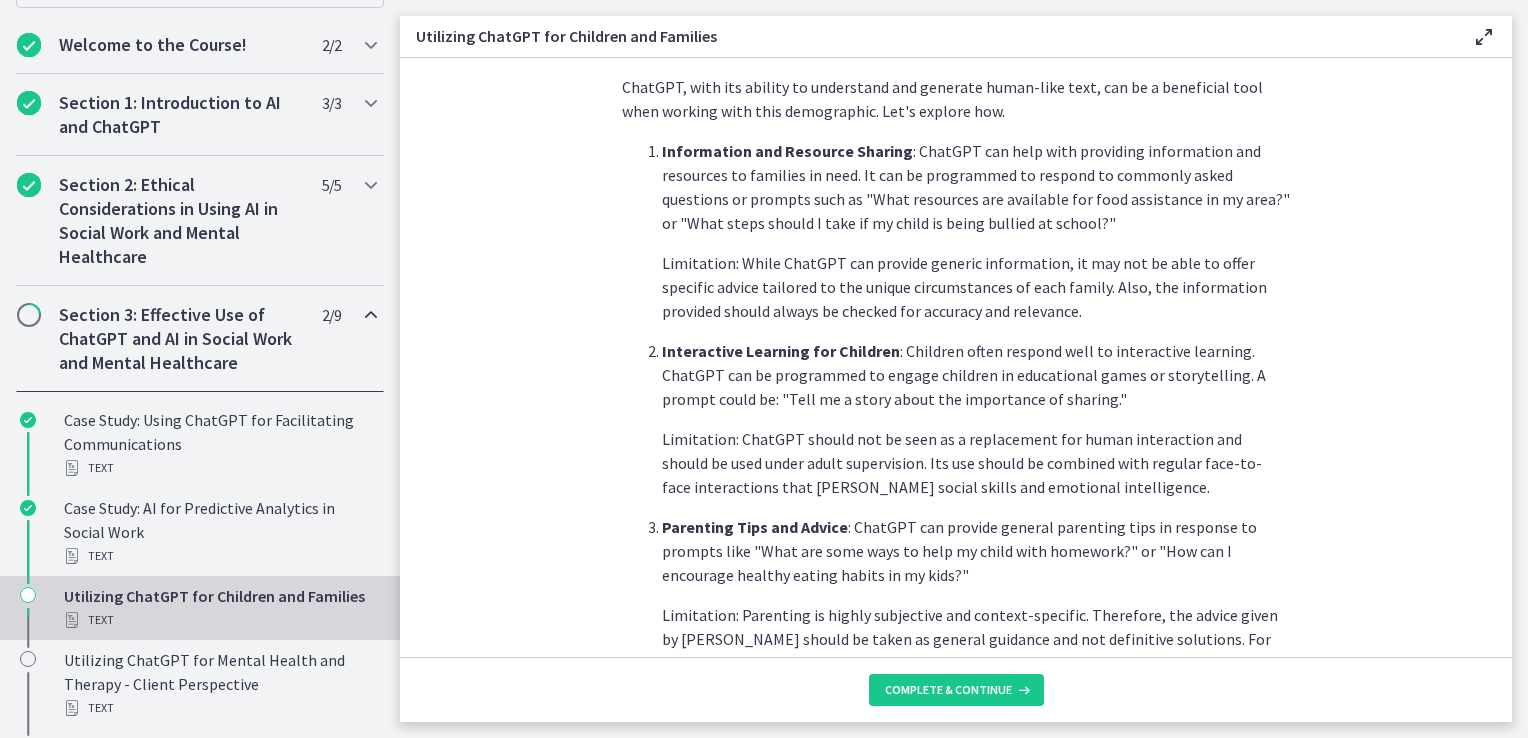 scroll, scrollTop: 500, scrollLeft: 0, axis: vertical 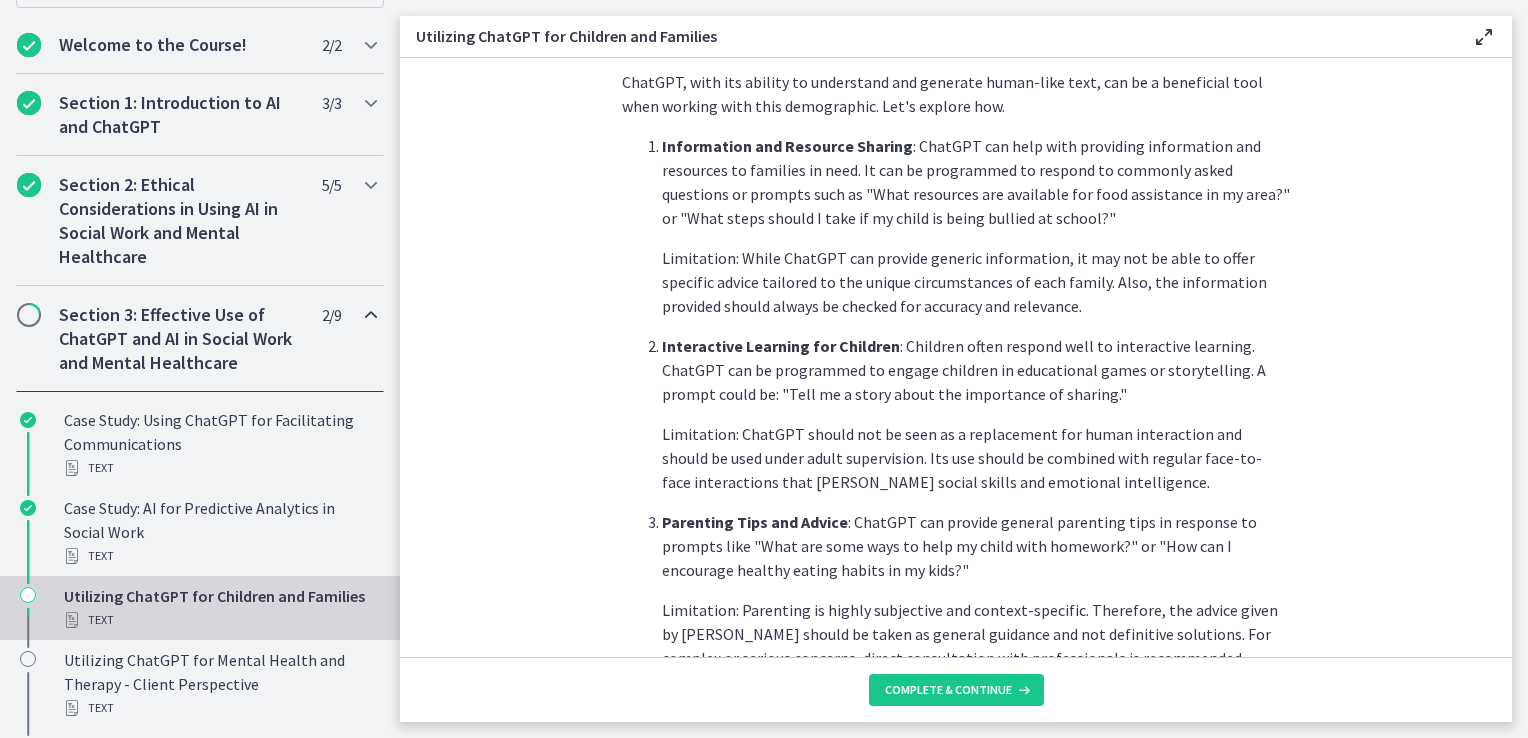 click on "Limitation: ChatGPT should not be seen as a replacement for human interaction and should be used under adult supervision. Its use should be combined with regular face-to-face interactions that [PERSON_NAME] social skills and emotional intelligence." at bounding box center [976, 458] 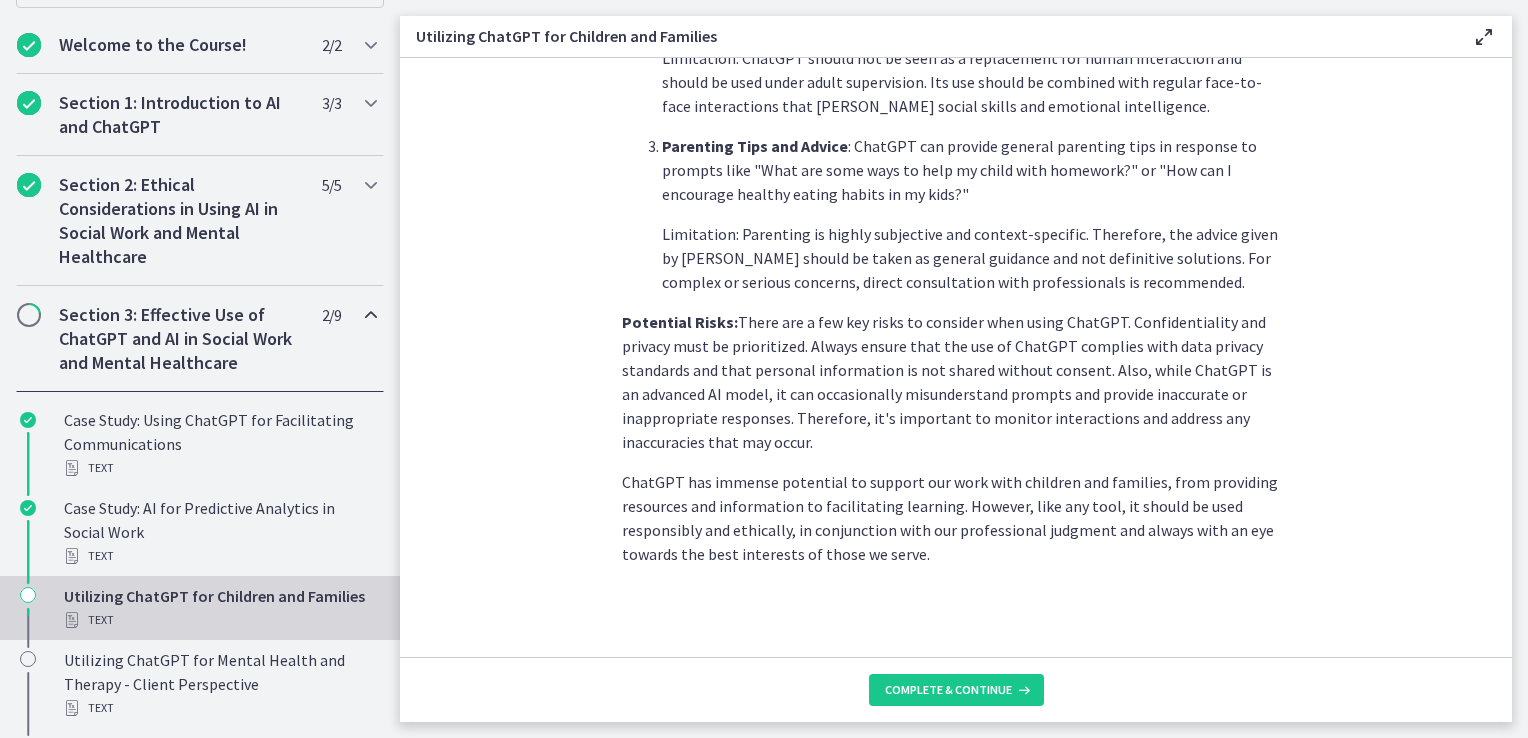 scroll, scrollTop: 880, scrollLeft: 0, axis: vertical 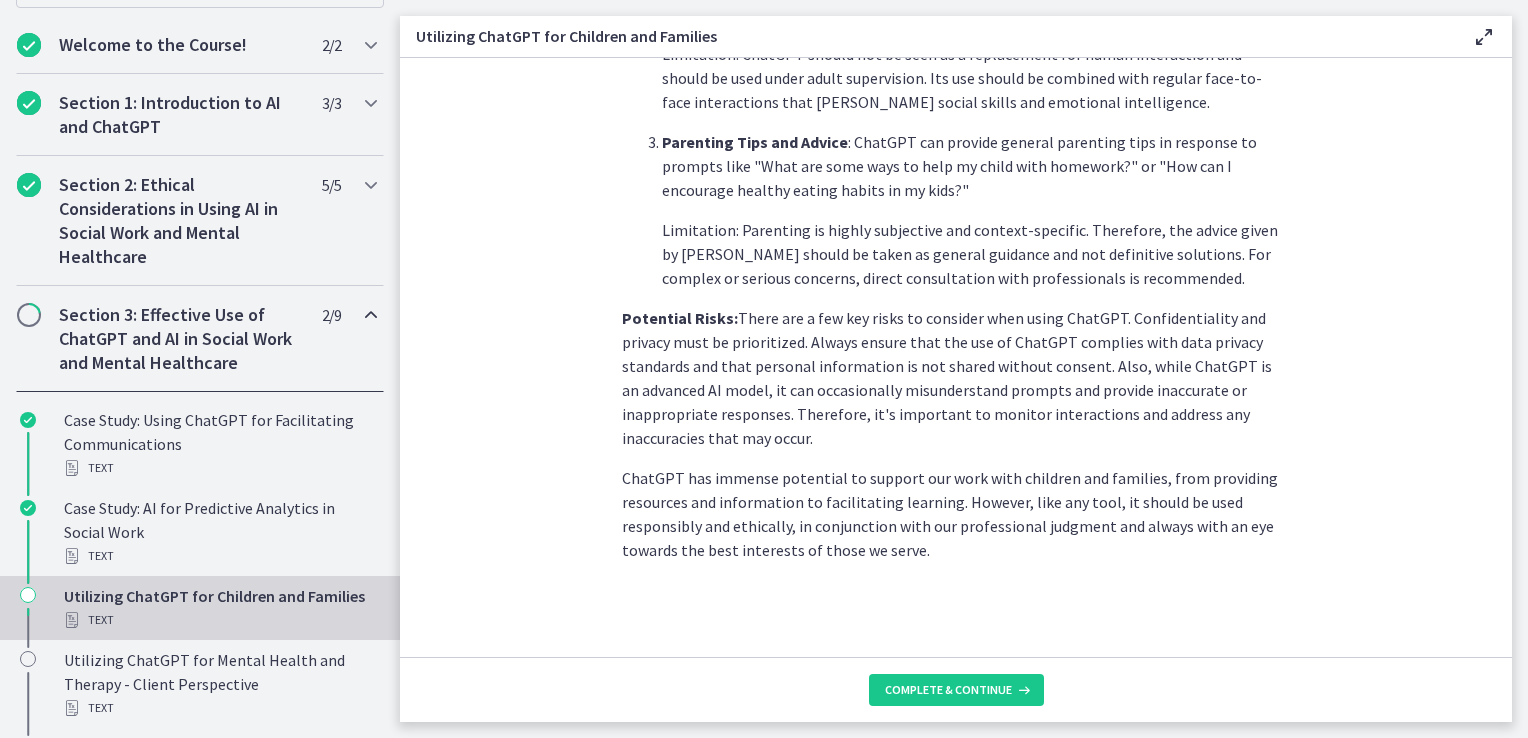 click on "Potential Risks:  There are a few key risks to consider when using ChatGPT. Confidentiality and privacy must be prioritized. Always ensure that the use of ChatGPT complies with data privacy standards and that personal information is not shared without consent. Also, while ChatGPT is an advanced AI model, it can occasionally misunderstand prompts and provide inaccurate or inappropriate responses. Therefore, it's important to monitor interactions and address any inaccuracies that may occur." at bounding box center (956, 378) 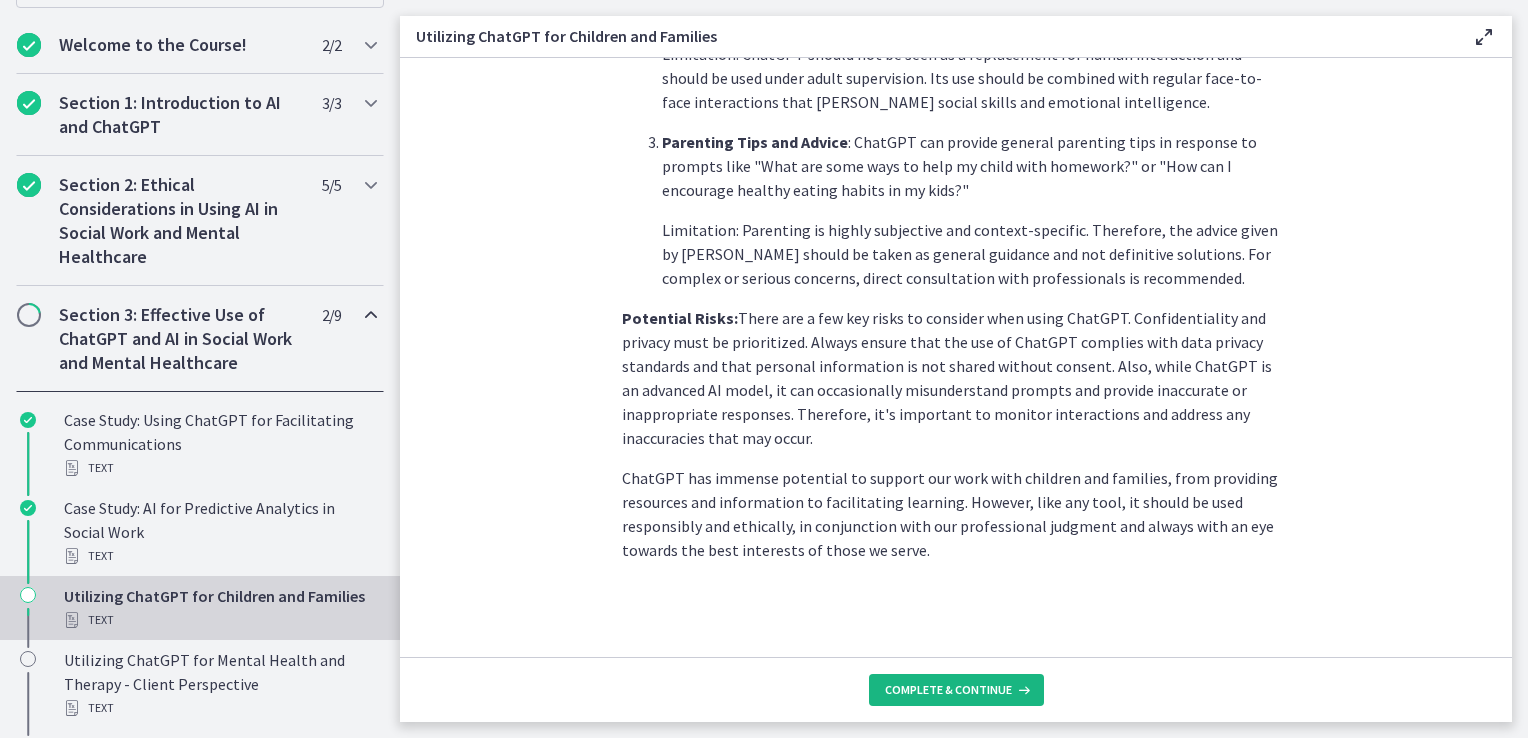 click on "Complete & continue" at bounding box center (948, 690) 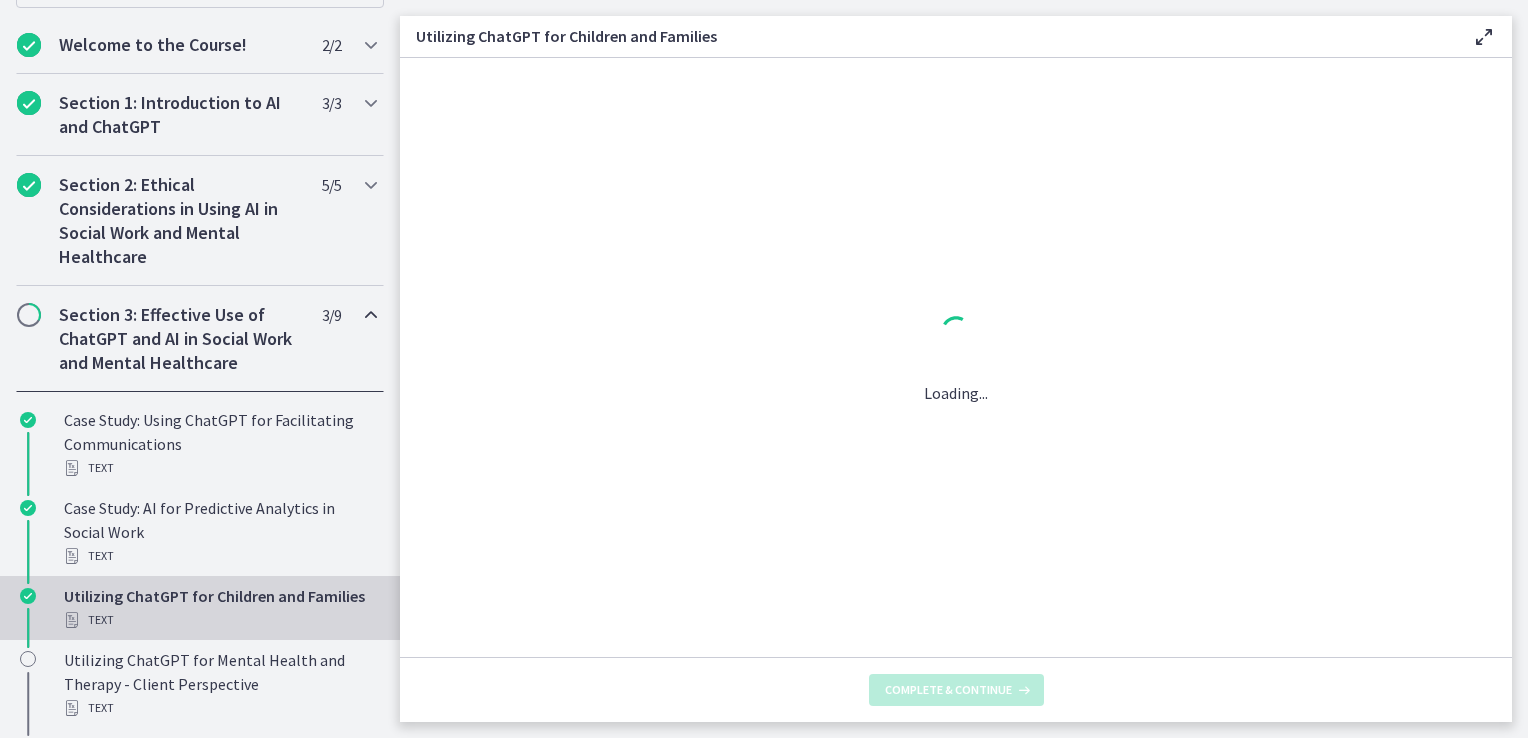 scroll, scrollTop: 0, scrollLeft: 0, axis: both 